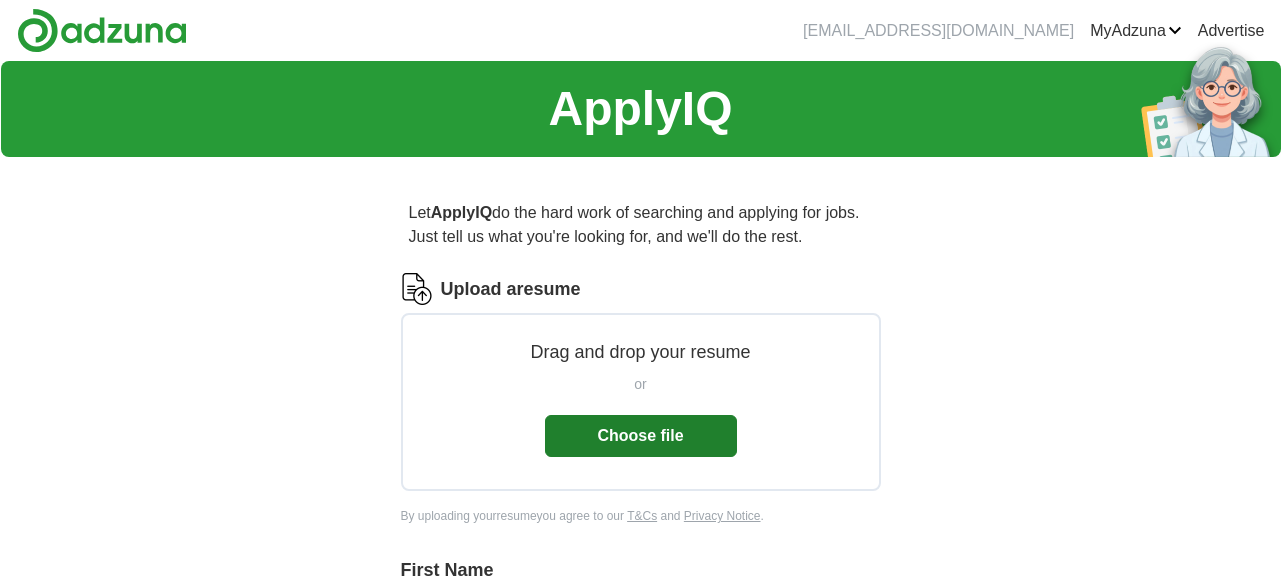 scroll, scrollTop: 0, scrollLeft: 0, axis: both 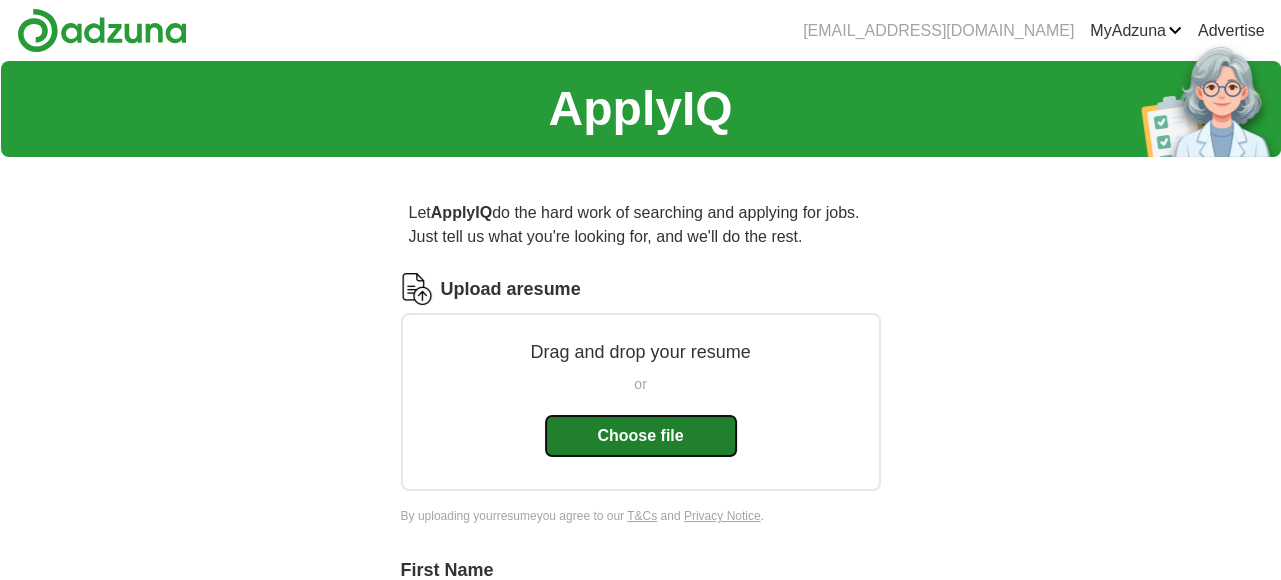 click on "Choose file" at bounding box center (641, 436) 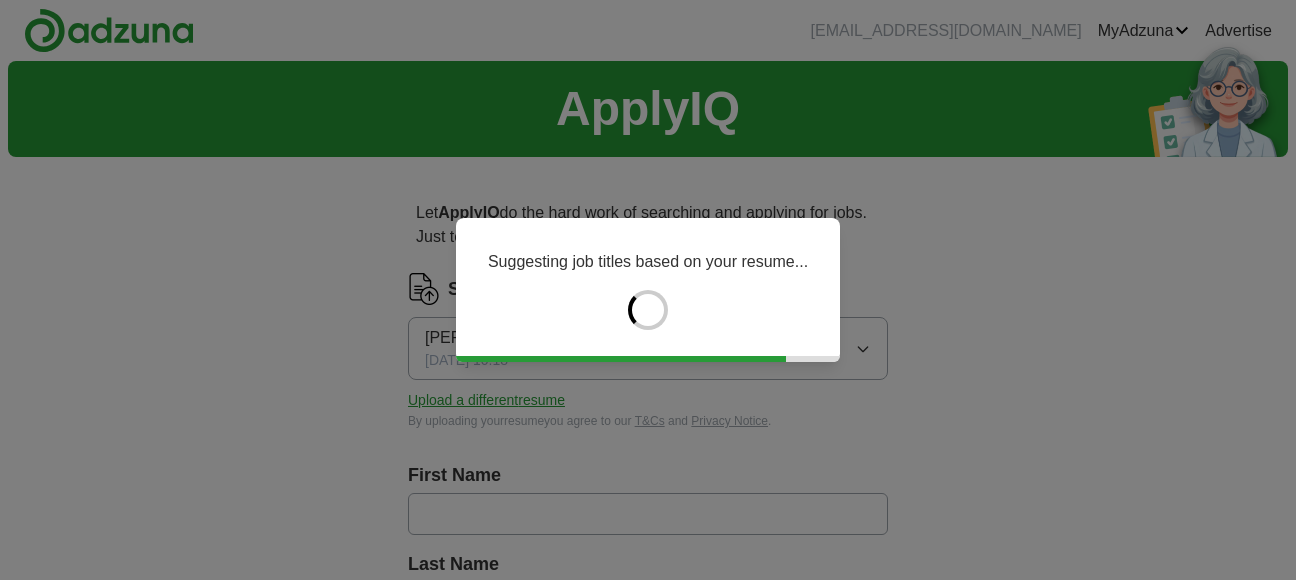 type on "***" 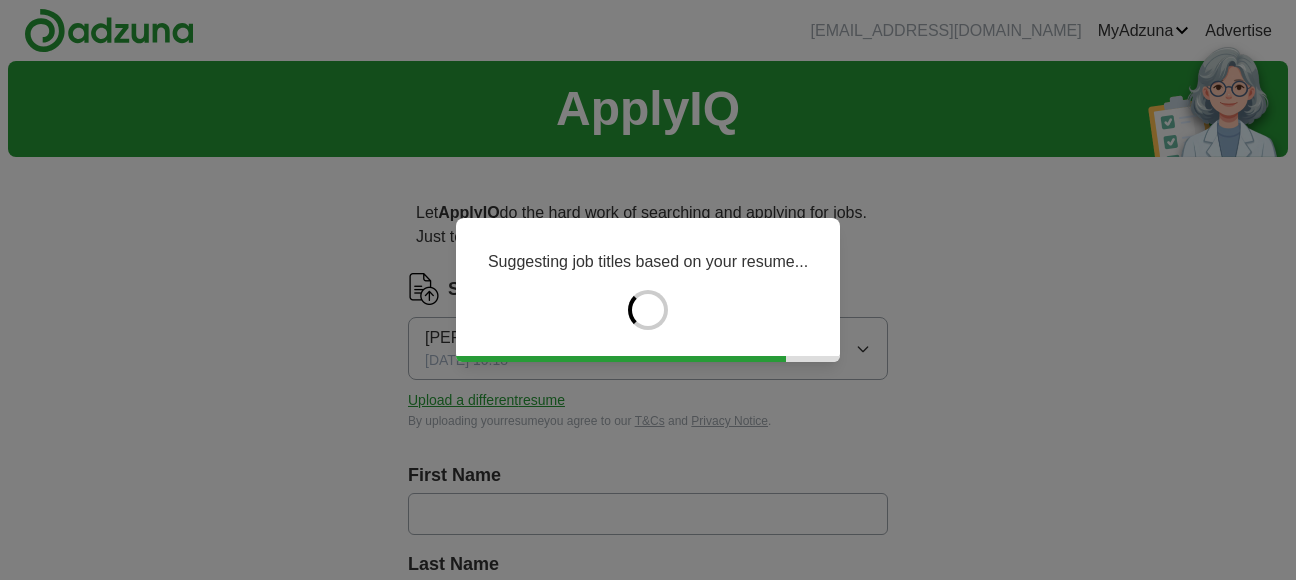 type on "******" 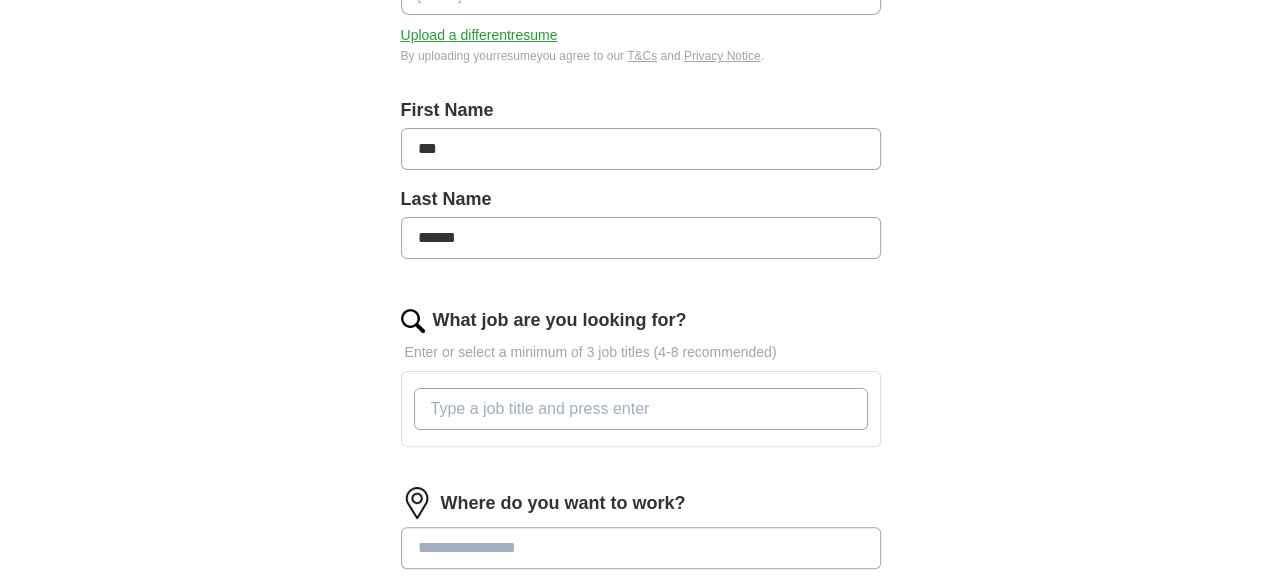 scroll, scrollTop: 400, scrollLeft: 0, axis: vertical 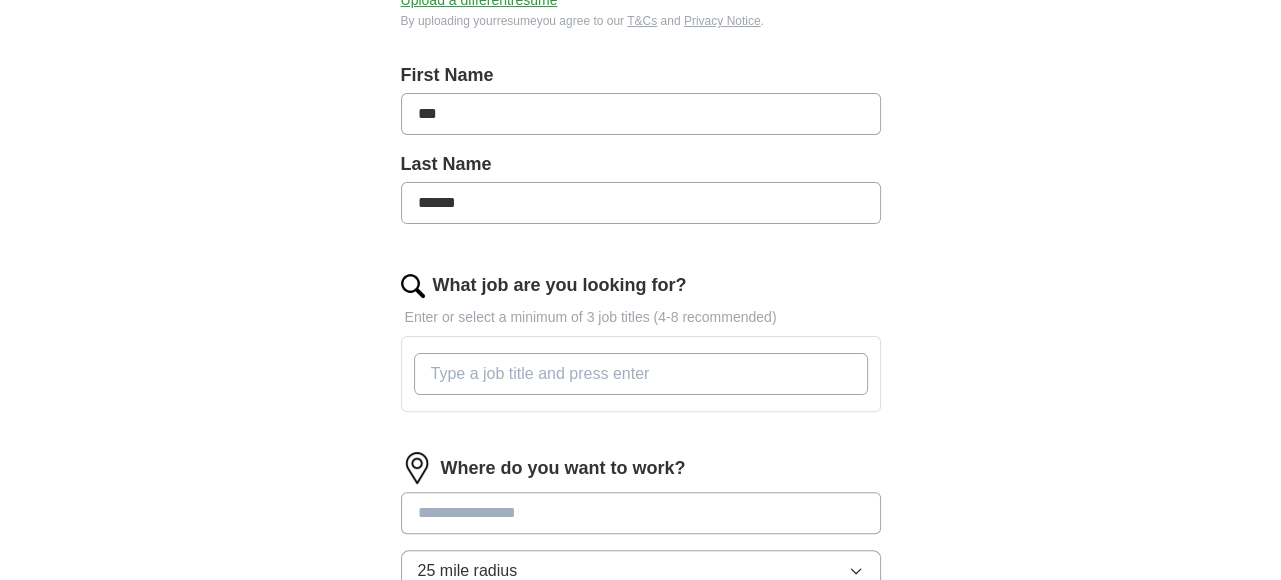 click on "What job are you looking for?" at bounding box center [641, 374] 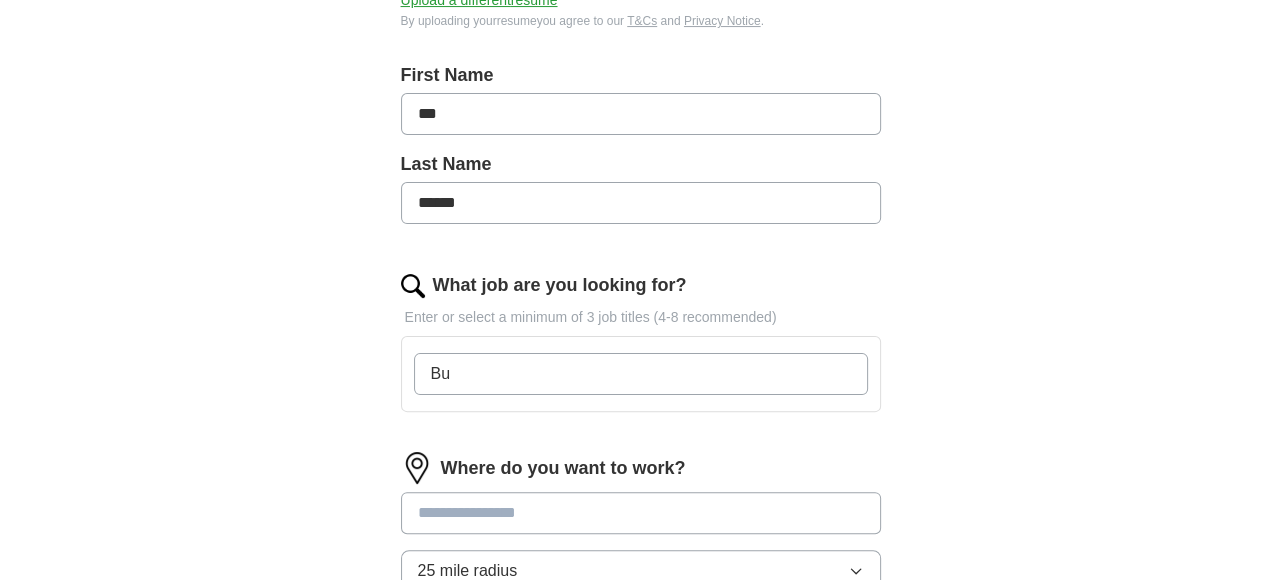 type on "B" 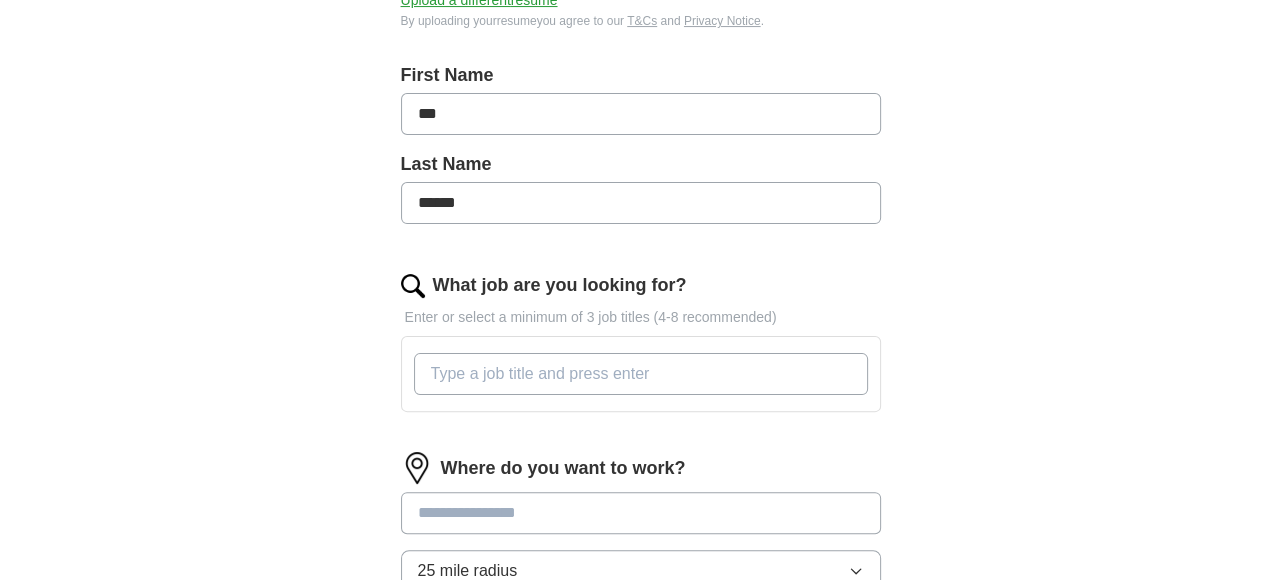 click on "What job are you looking for?" at bounding box center (641, 374) 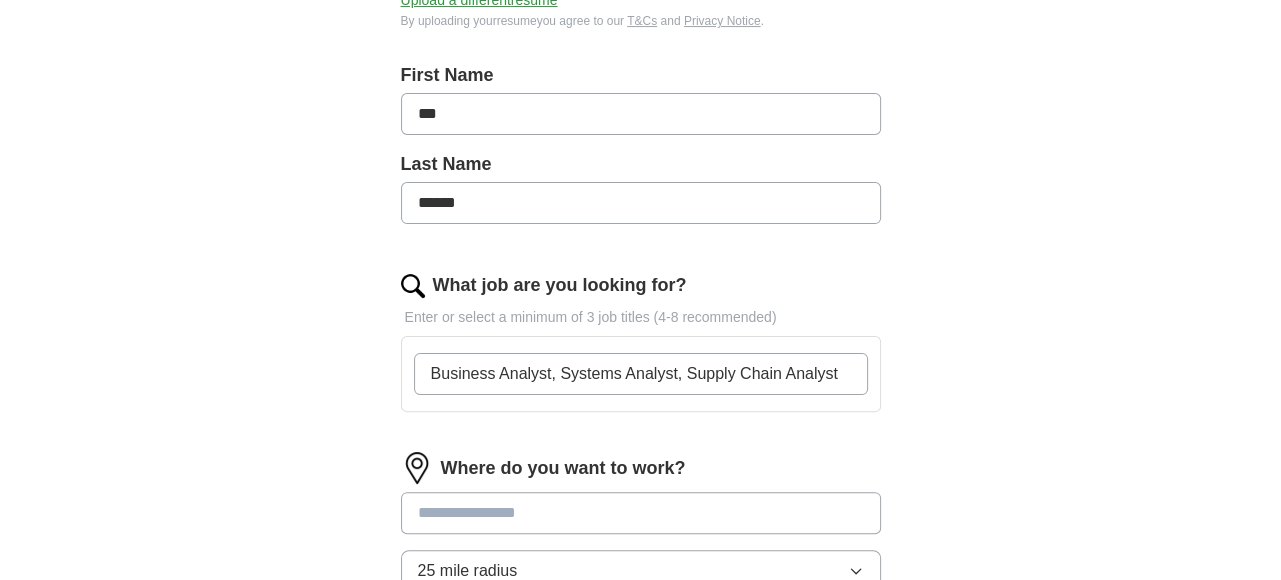 type on "Business Analyst, Systems Analyst, Supply Chain Analyst" 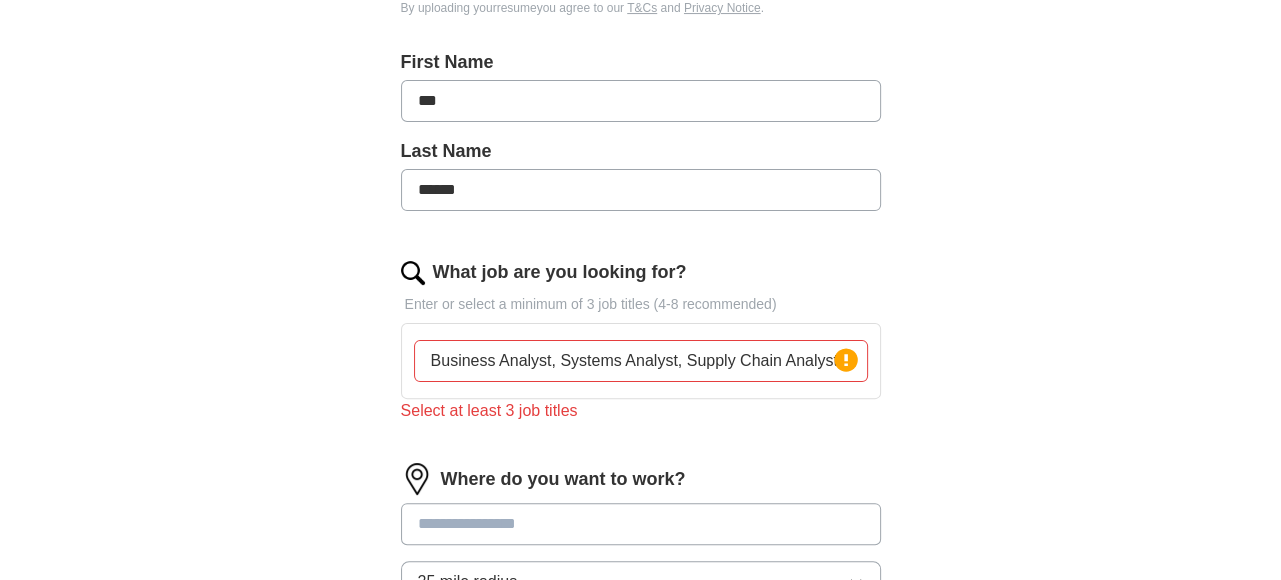 scroll, scrollTop: 600, scrollLeft: 0, axis: vertical 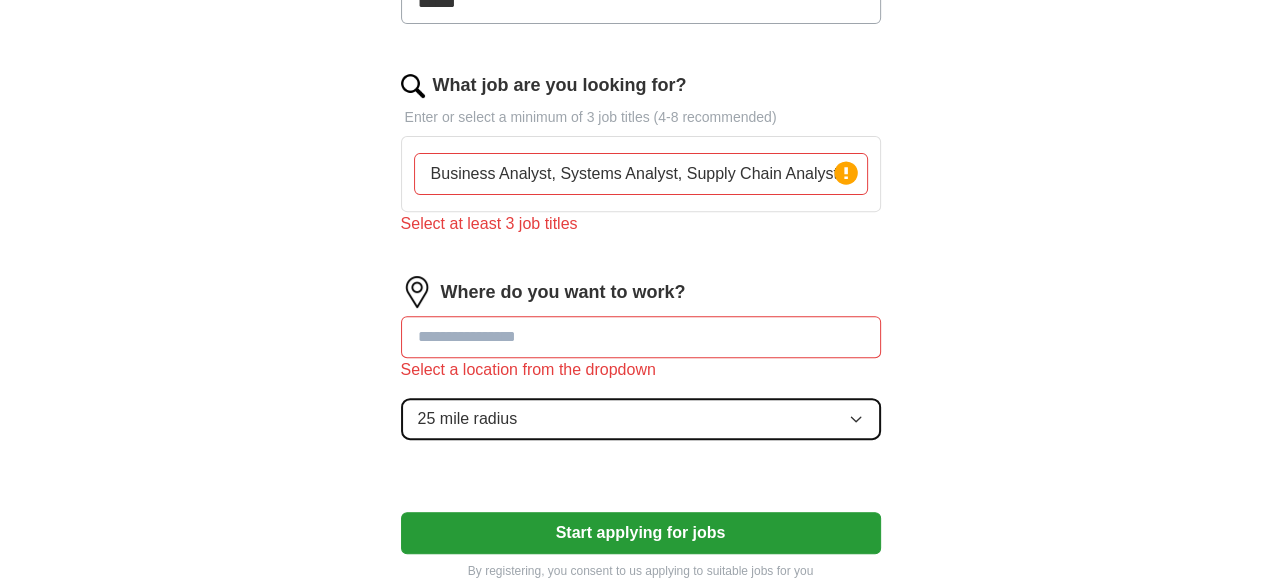 click on "Where do you want to work? Select a location from the dropdown 25 mile radius" at bounding box center (641, 366) 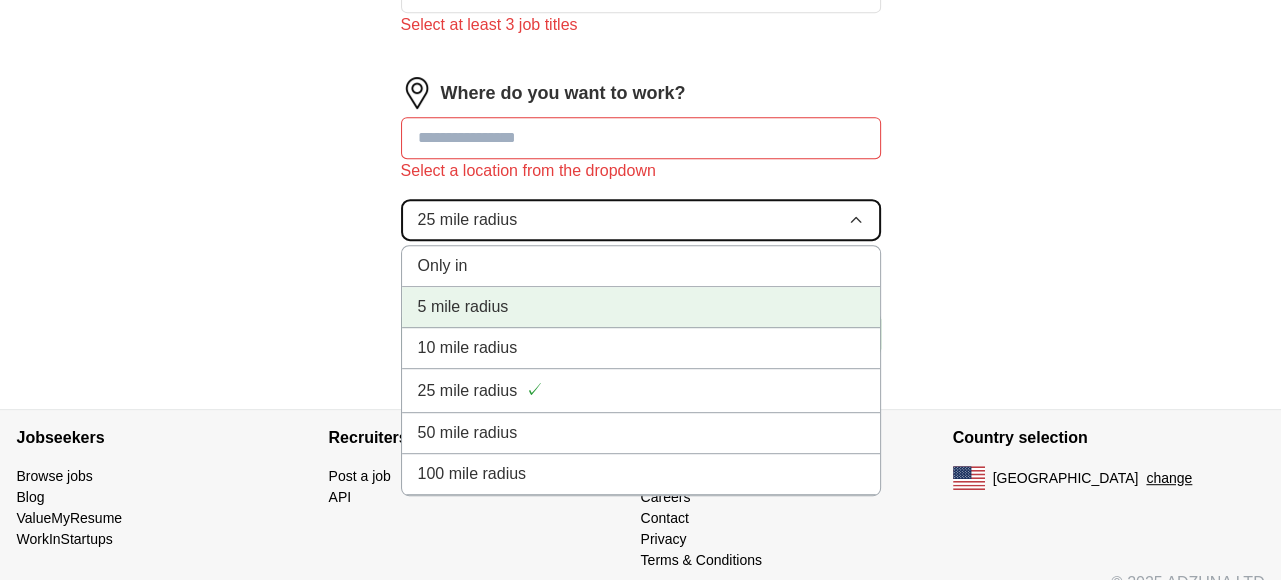 scroll, scrollTop: 800, scrollLeft: 0, axis: vertical 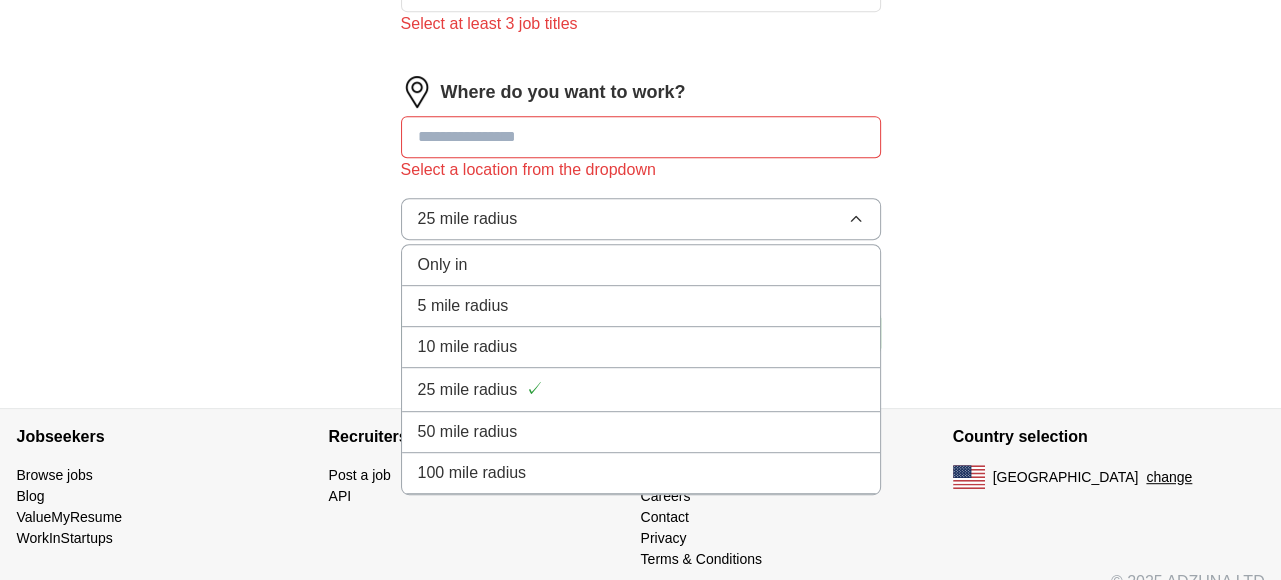 click on "50 mile radius" at bounding box center [641, 432] 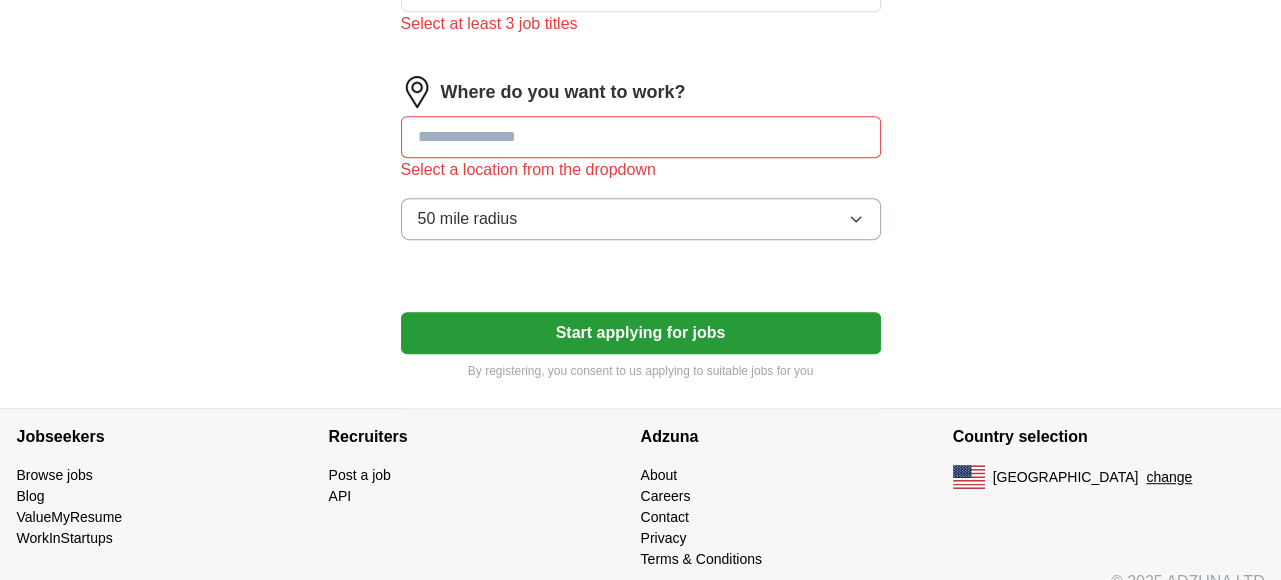 click at bounding box center [641, 137] 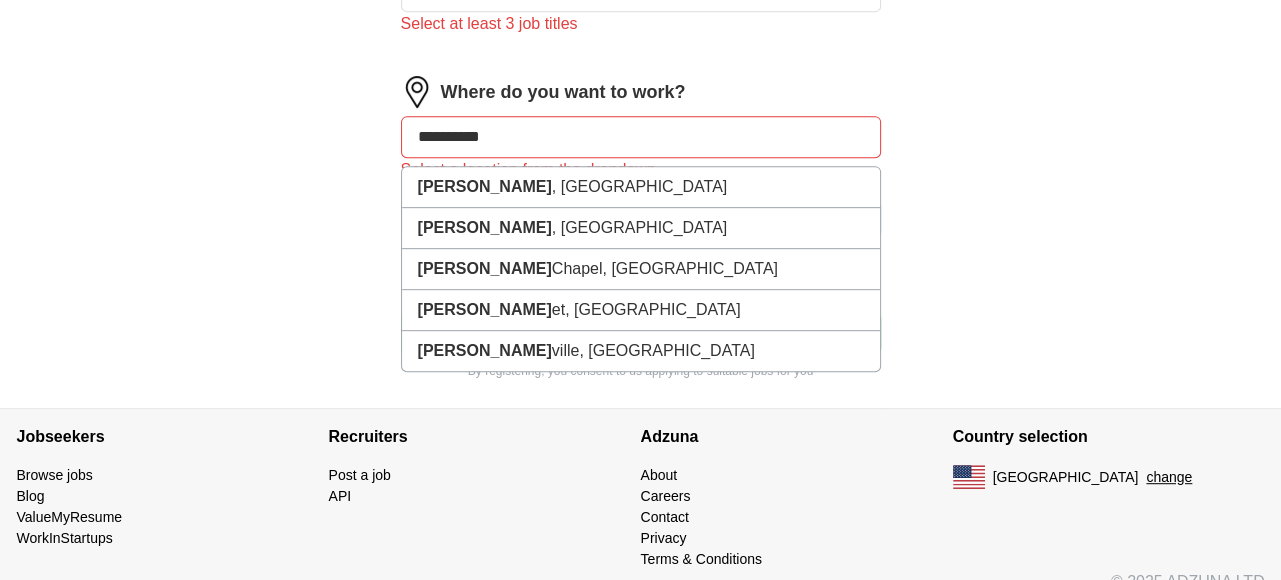 type on "**********" 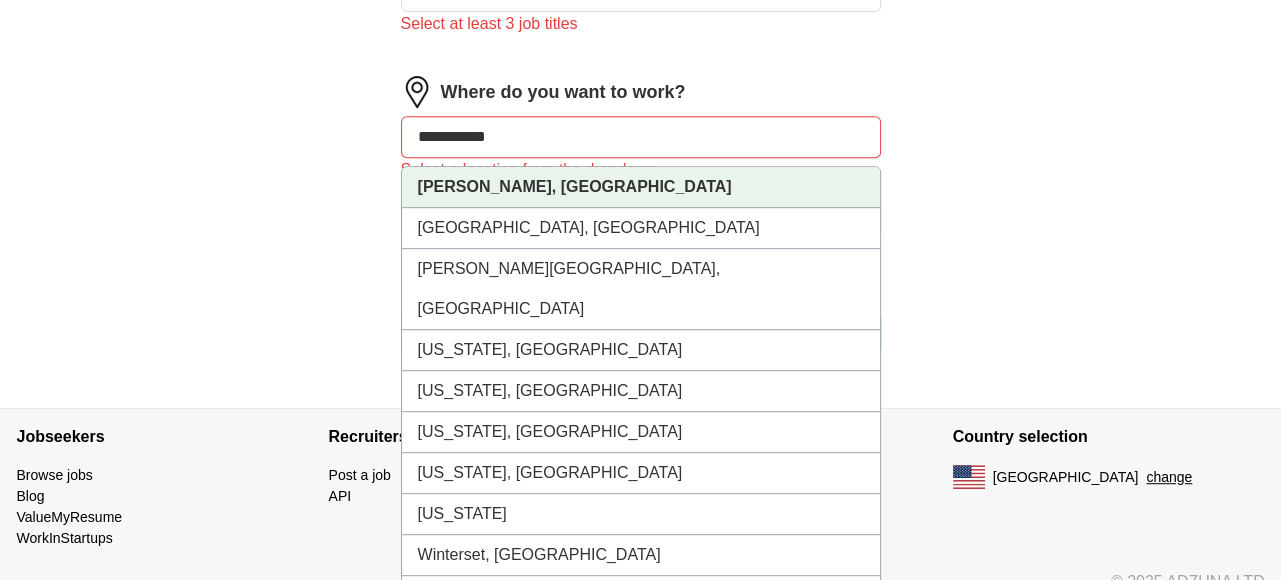 click on "[PERSON_NAME], [GEOGRAPHIC_DATA]" at bounding box center [641, 187] 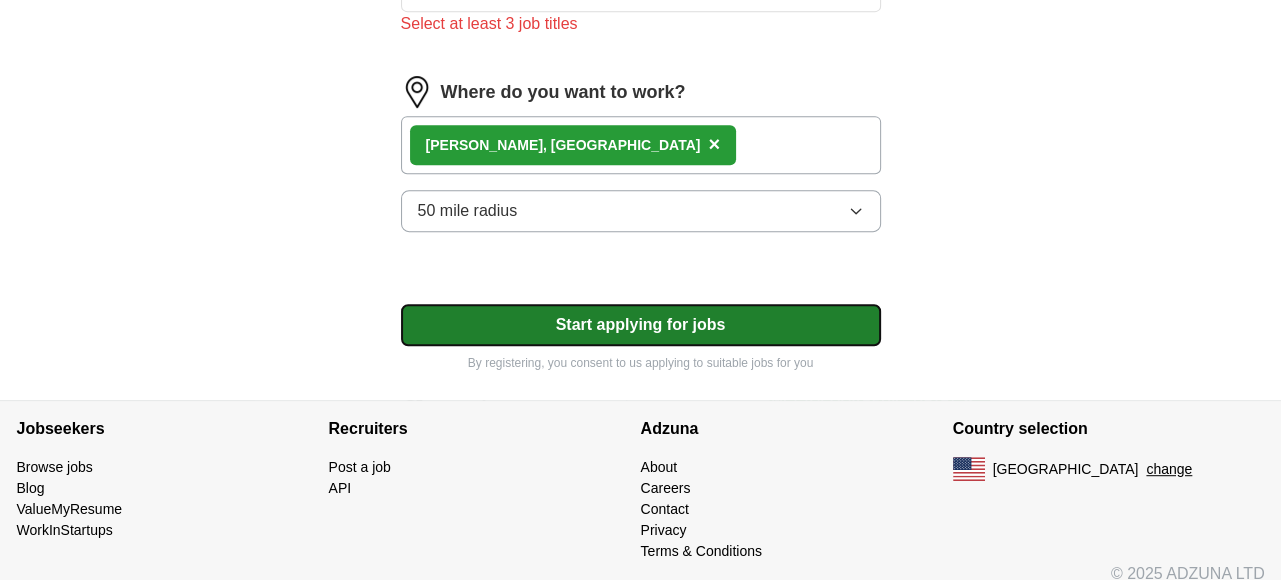 click on "Start applying for jobs" at bounding box center (641, 325) 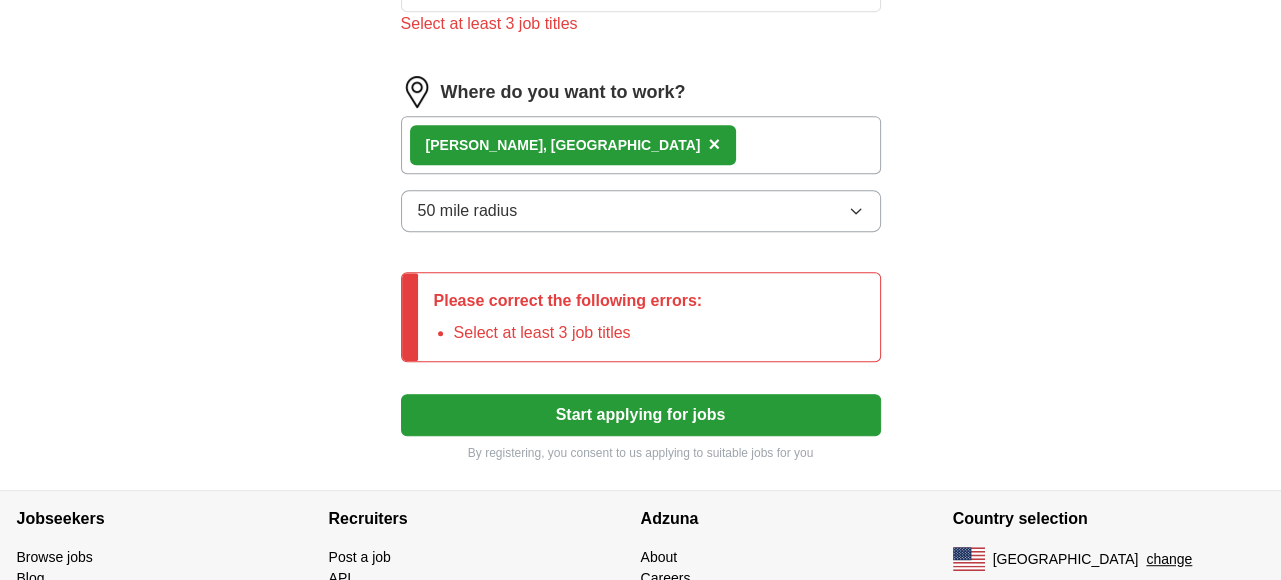 click on "Select at least 3 job titles" at bounding box center [578, 333] 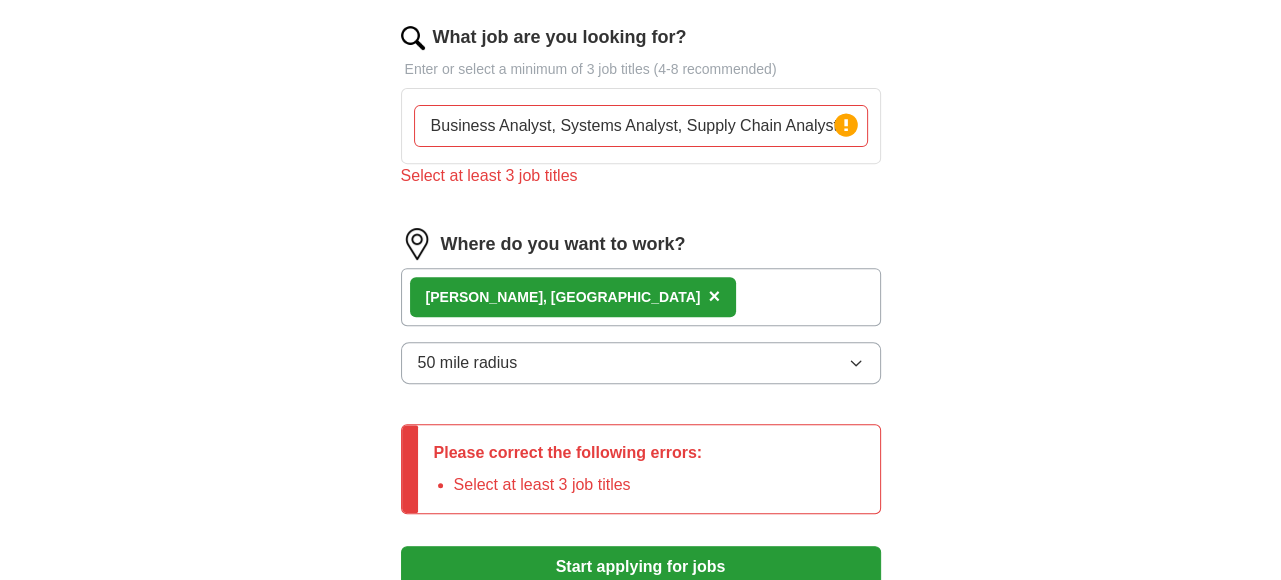 scroll, scrollTop: 500, scrollLeft: 0, axis: vertical 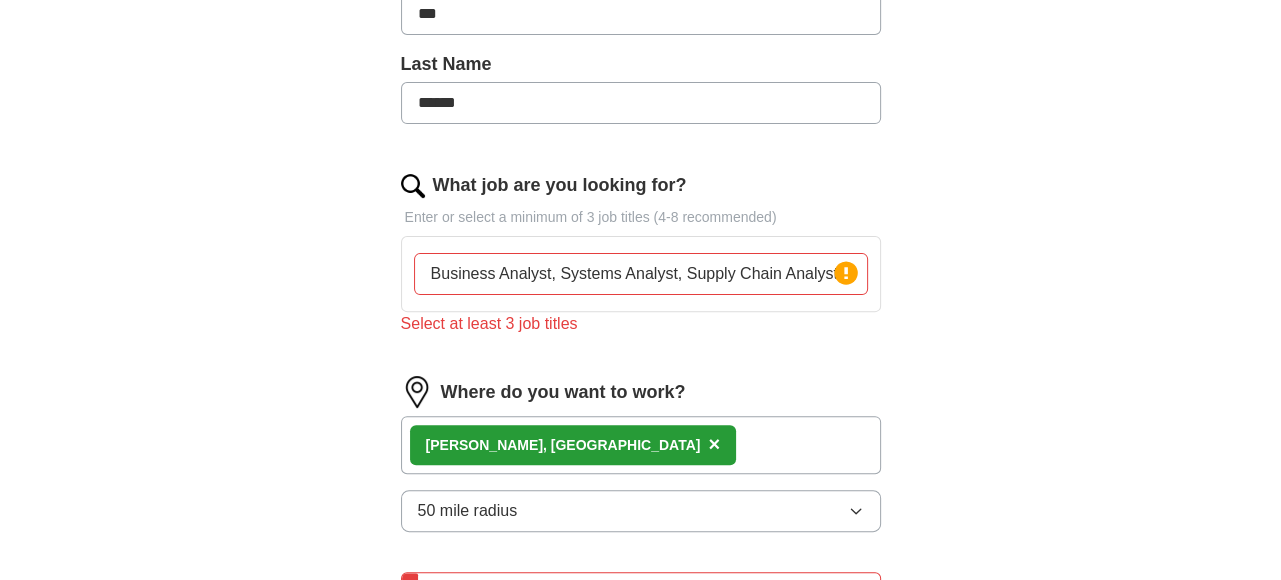 drag, startPoint x: 738, startPoint y: 275, endPoint x: 757, endPoint y: 277, distance: 19.104973 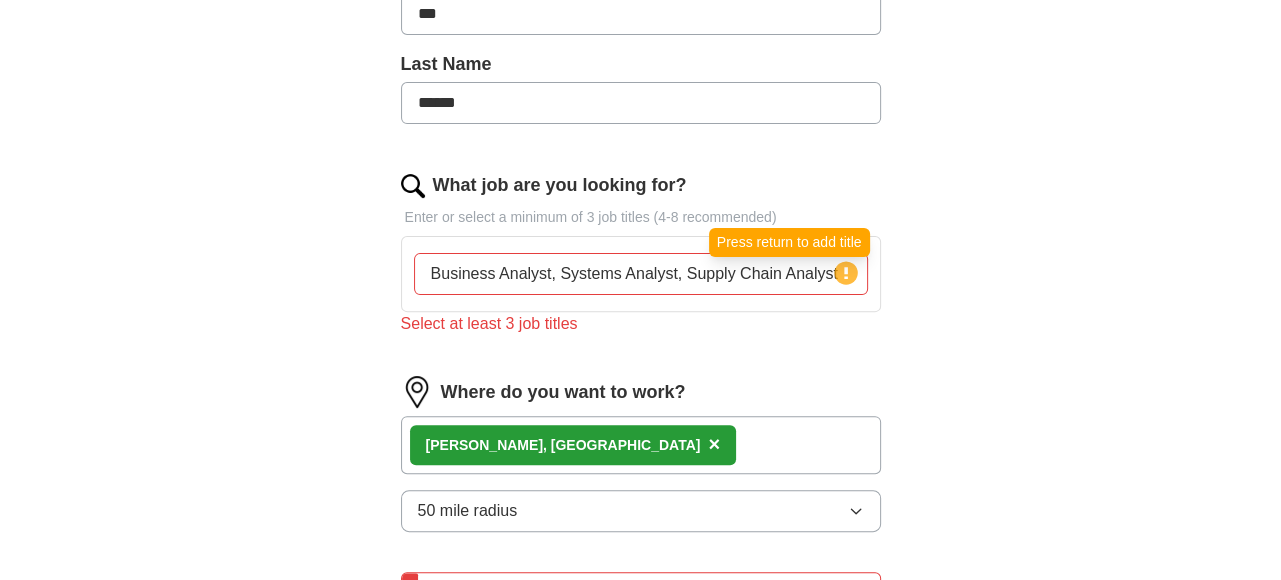 click 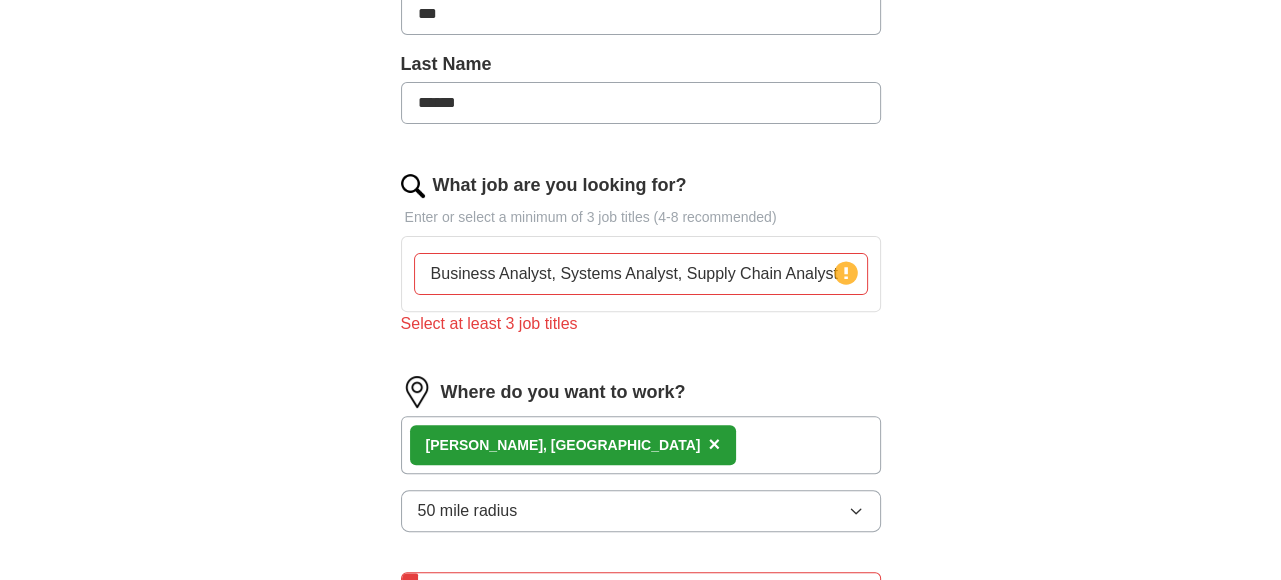 click 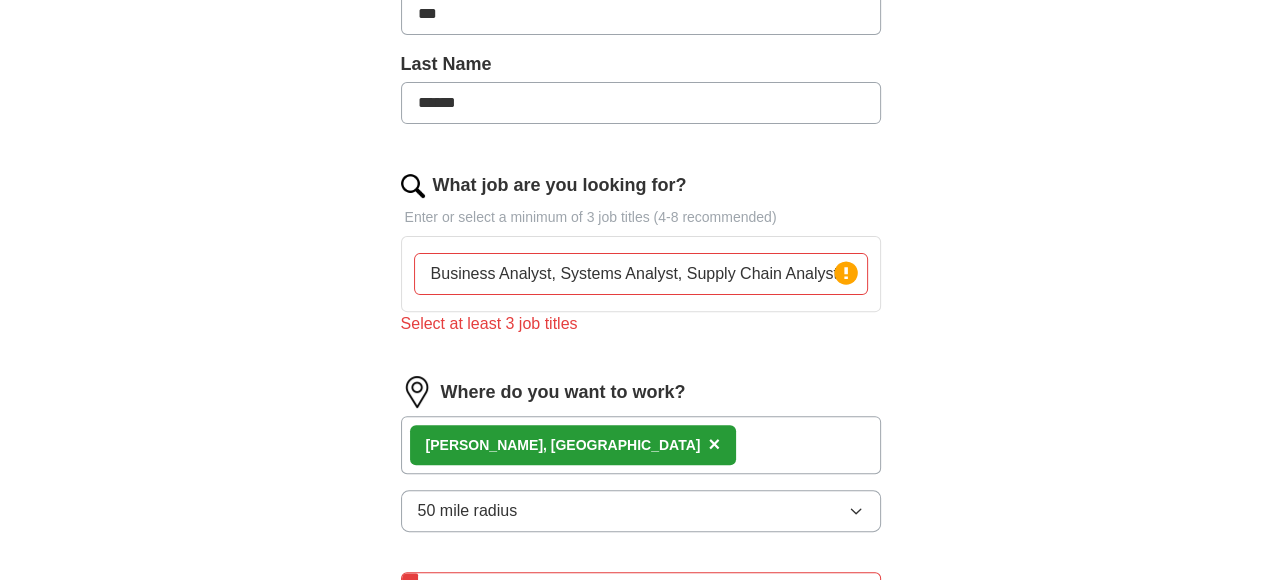 drag, startPoint x: 435, startPoint y: 273, endPoint x: 1132, endPoint y: 200, distance: 700.8124 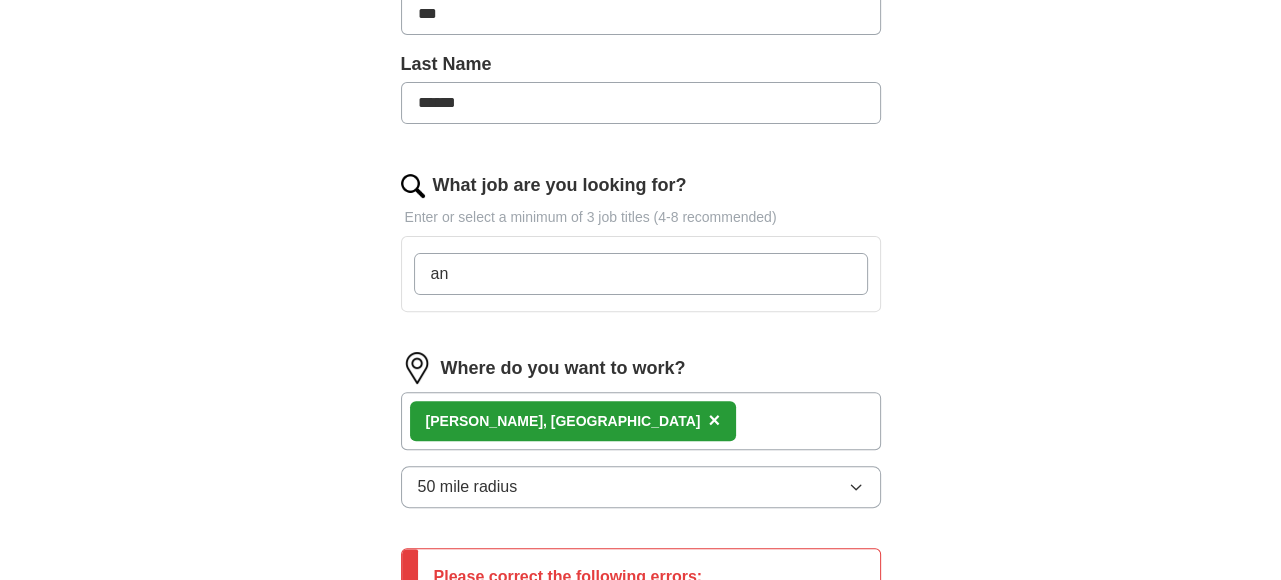 type on "a" 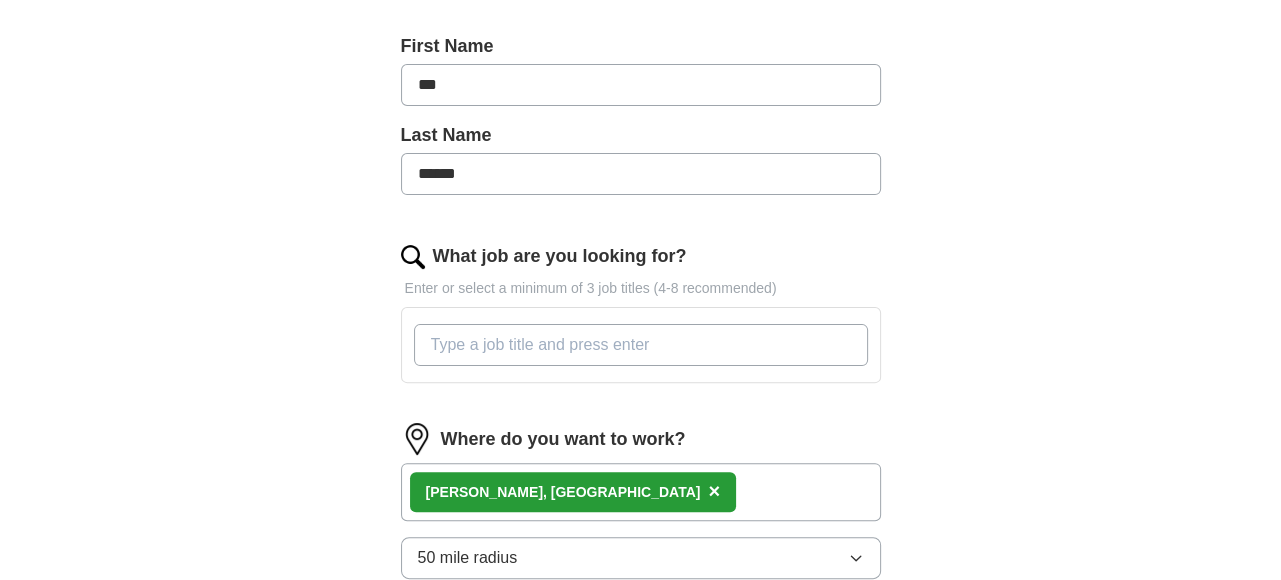 scroll, scrollTop: 400, scrollLeft: 0, axis: vertical 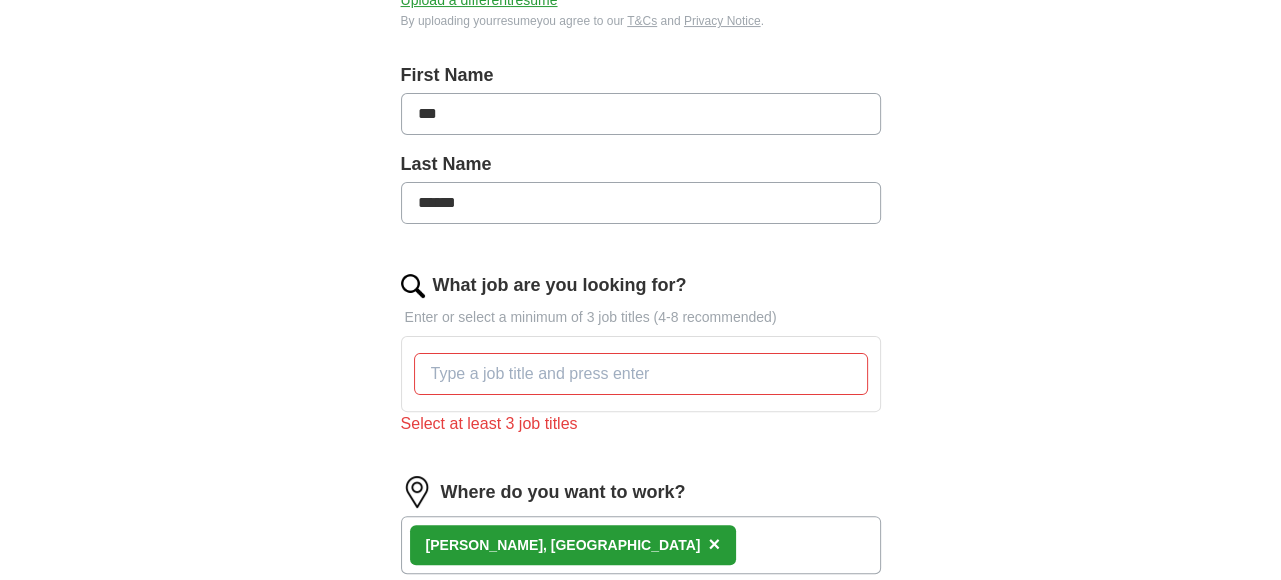 click at bounding box center (641, 374) 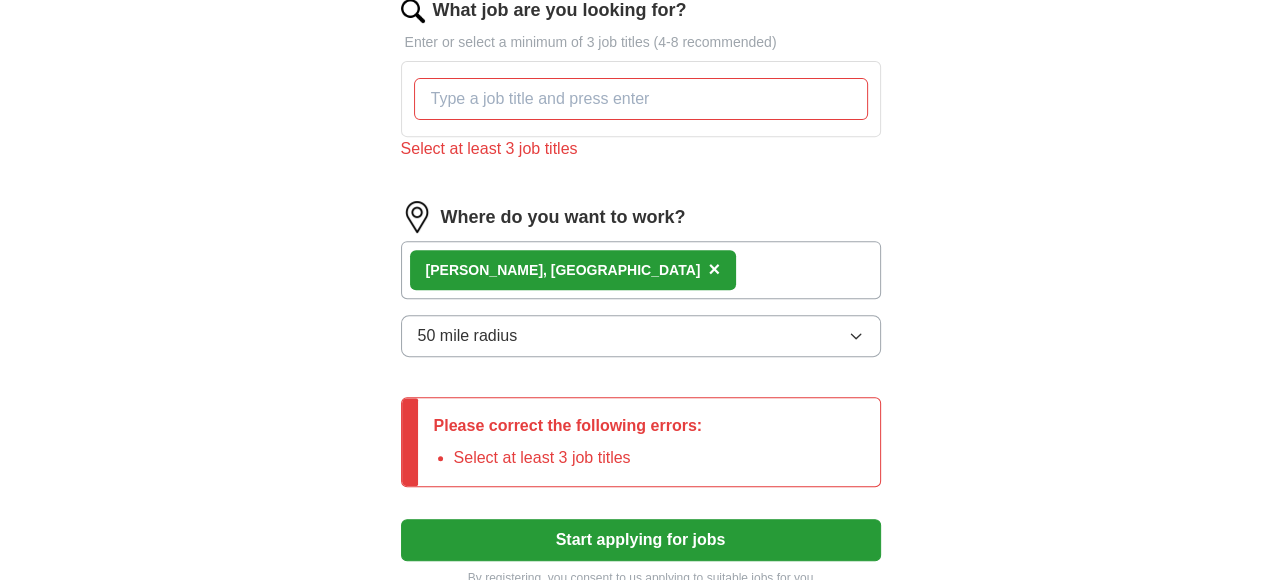 scroll, scrollTop: 508, scrollLeft: 0, axis: vertical 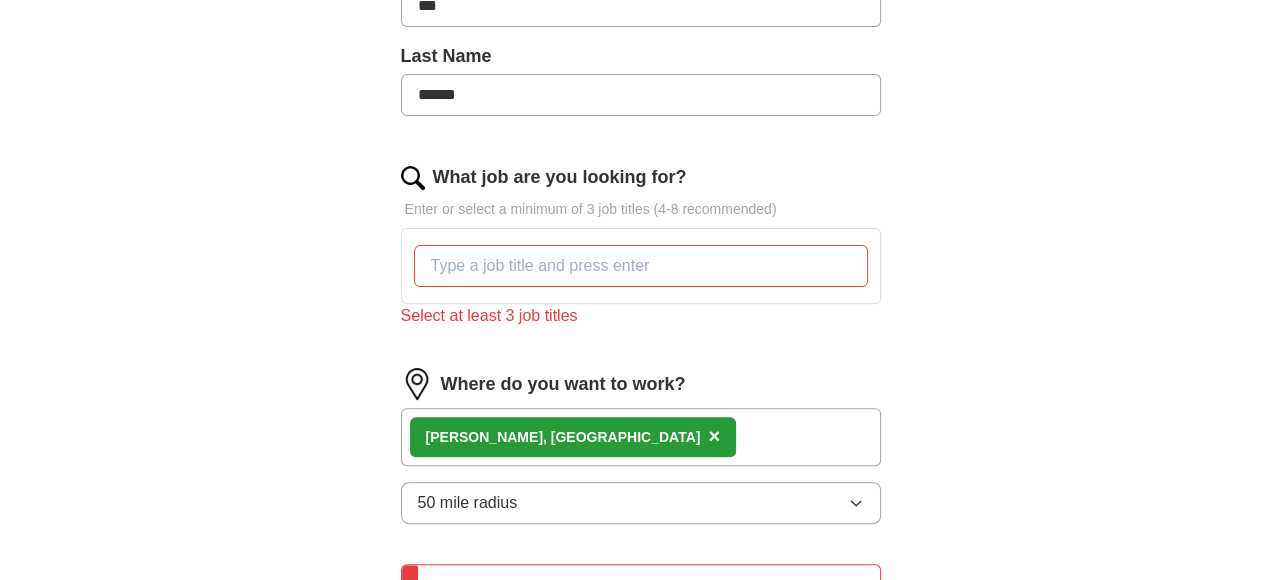 drag, startPoint x: 777, startPoint y: 287, endPoint x: 784, endPoint y: 268, distance: 20.248457 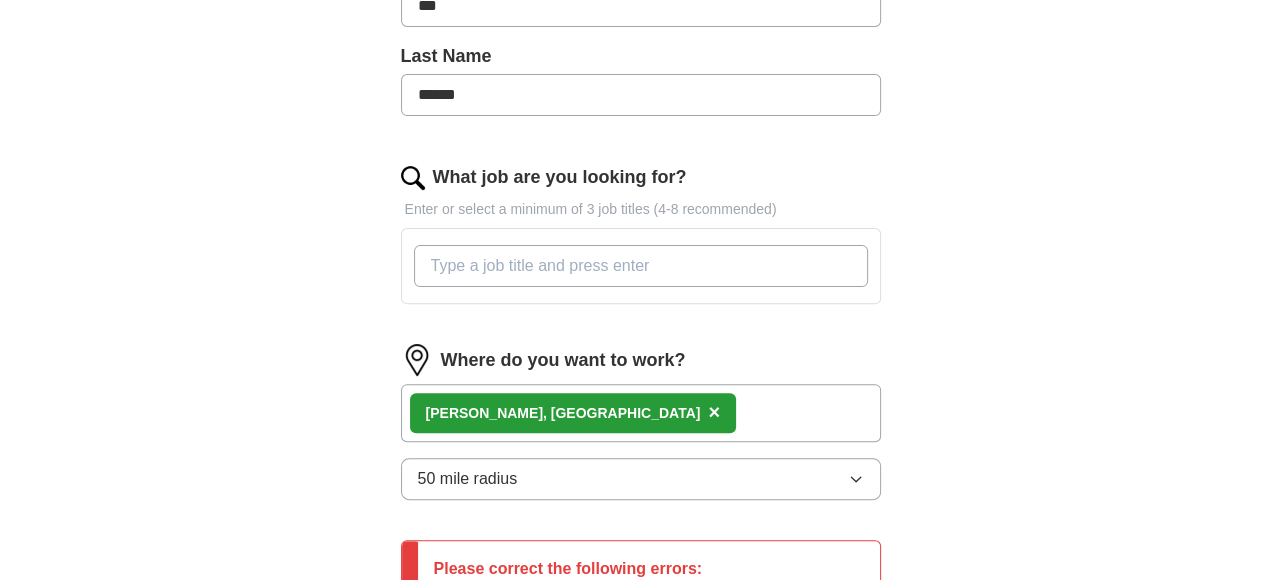 click on "What job are you looking for?" at bounding box center (641, 266) 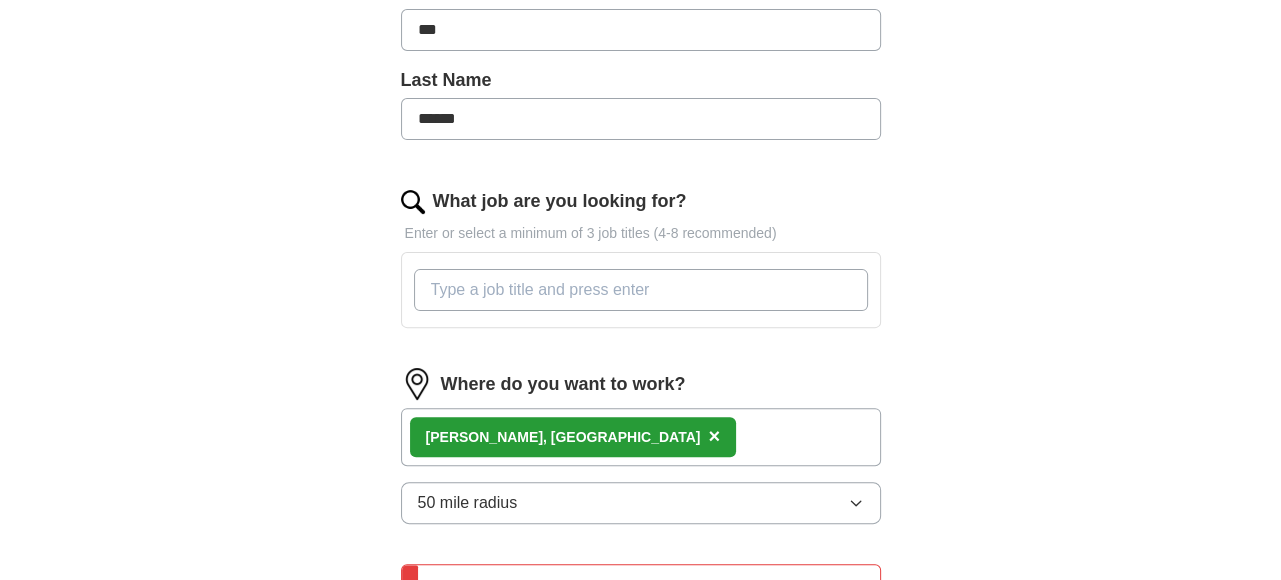 scroll, scrollTop: 500, scrollLeft: 0, axis: vertical 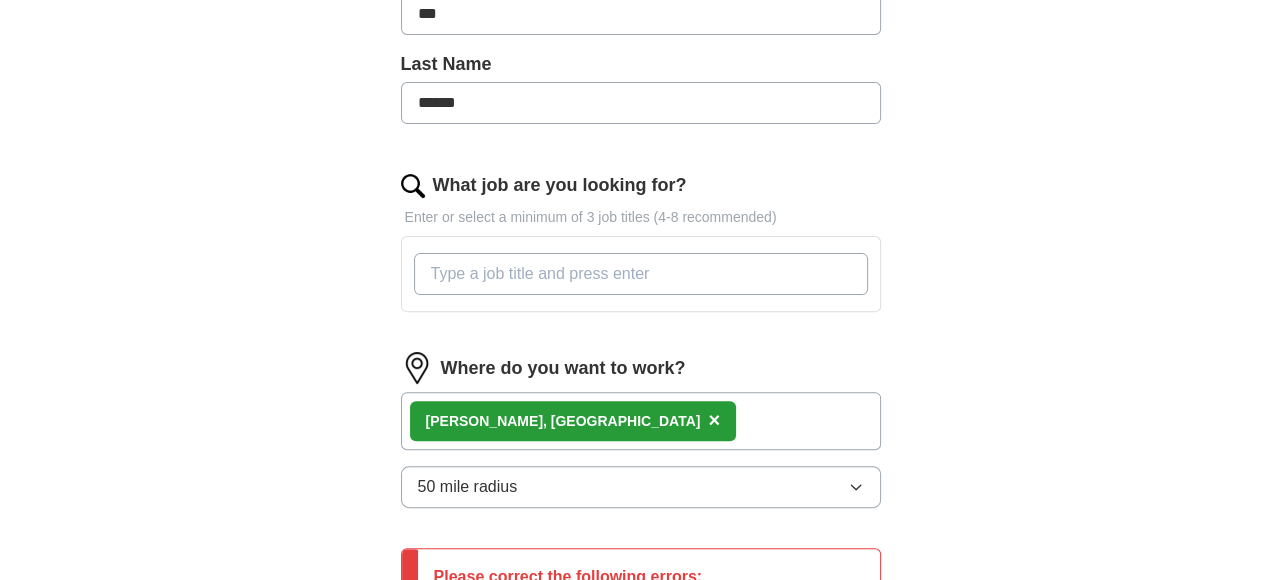 click on "What job are you looking for?" at bounding box center (641, 274) 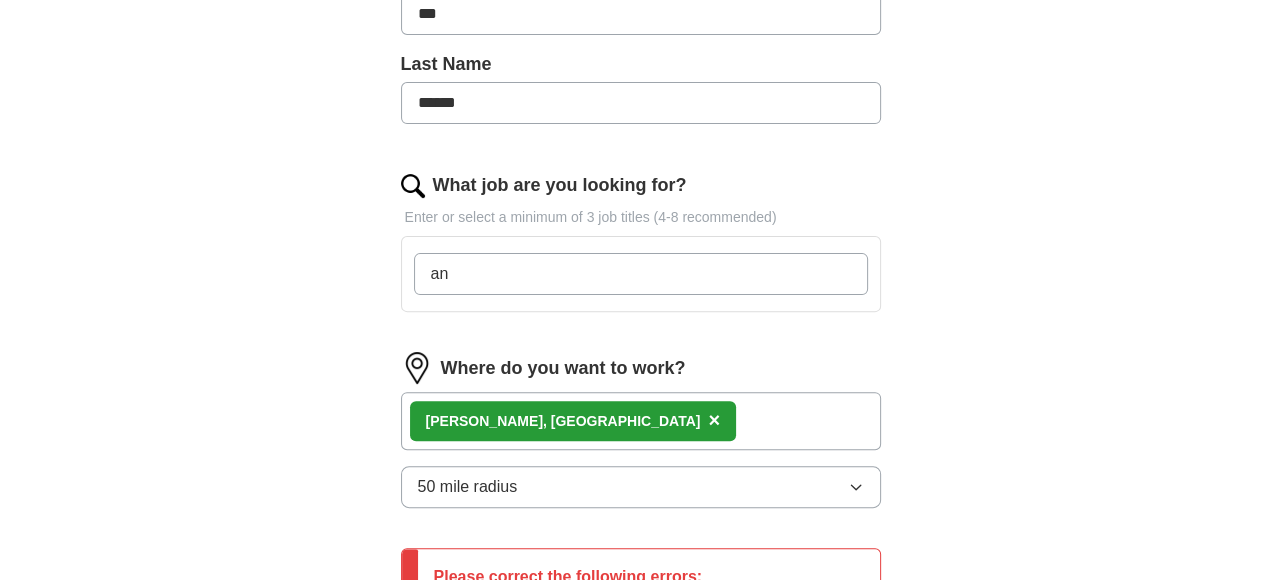 type on "a" 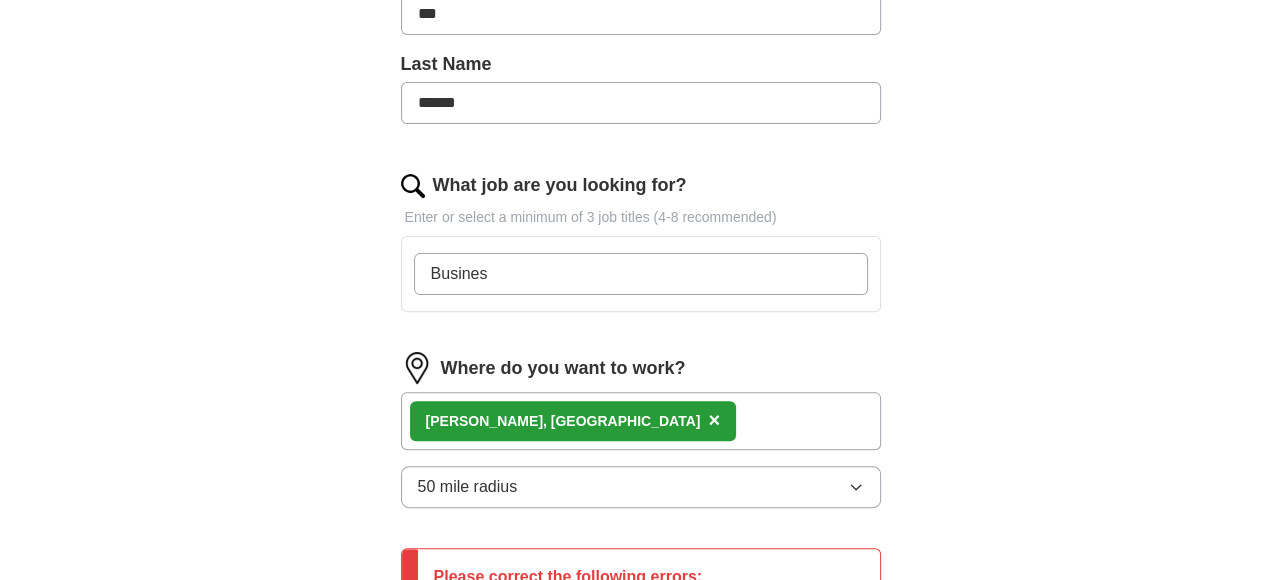 type on "Business" 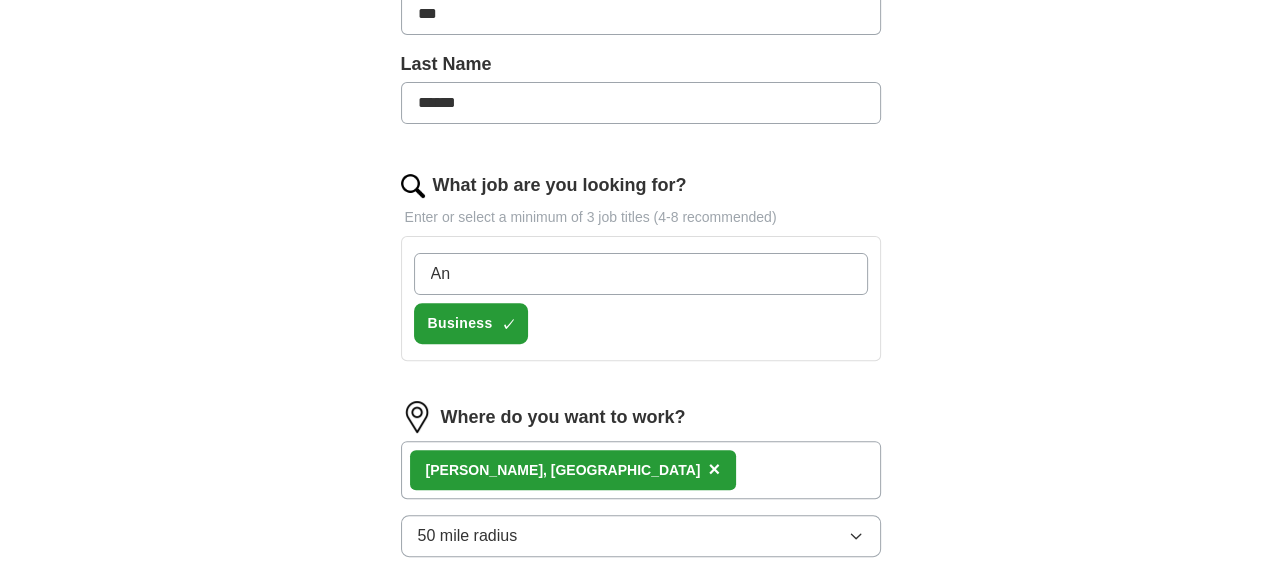 type on "[PERSON_NAME]" 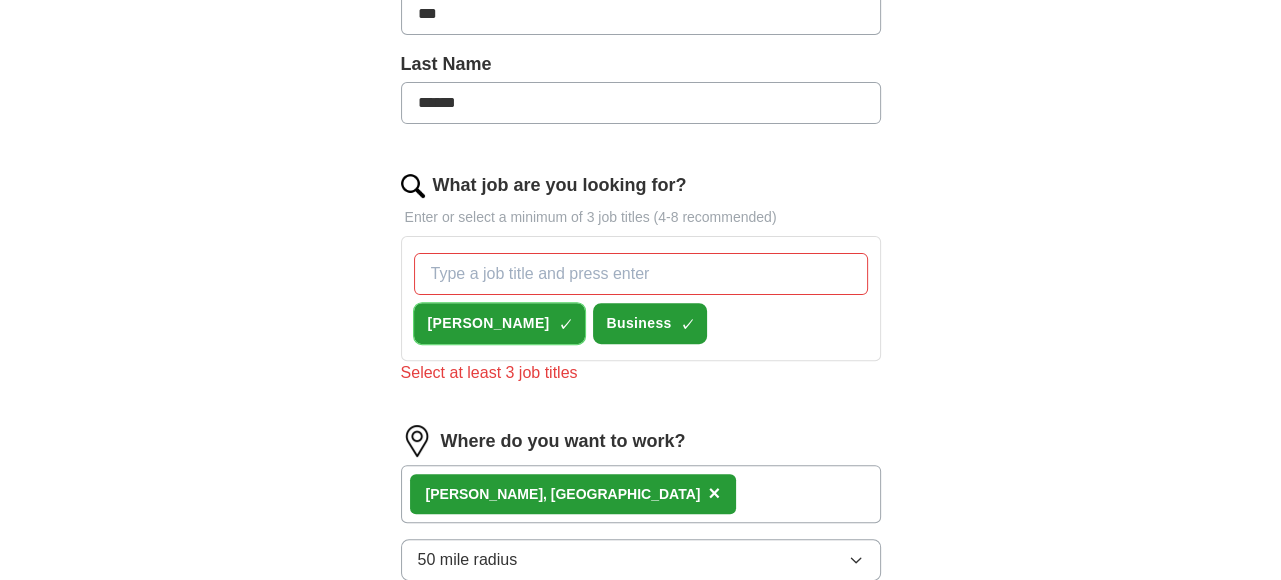 click on "×" at bounding box center [0, 0] 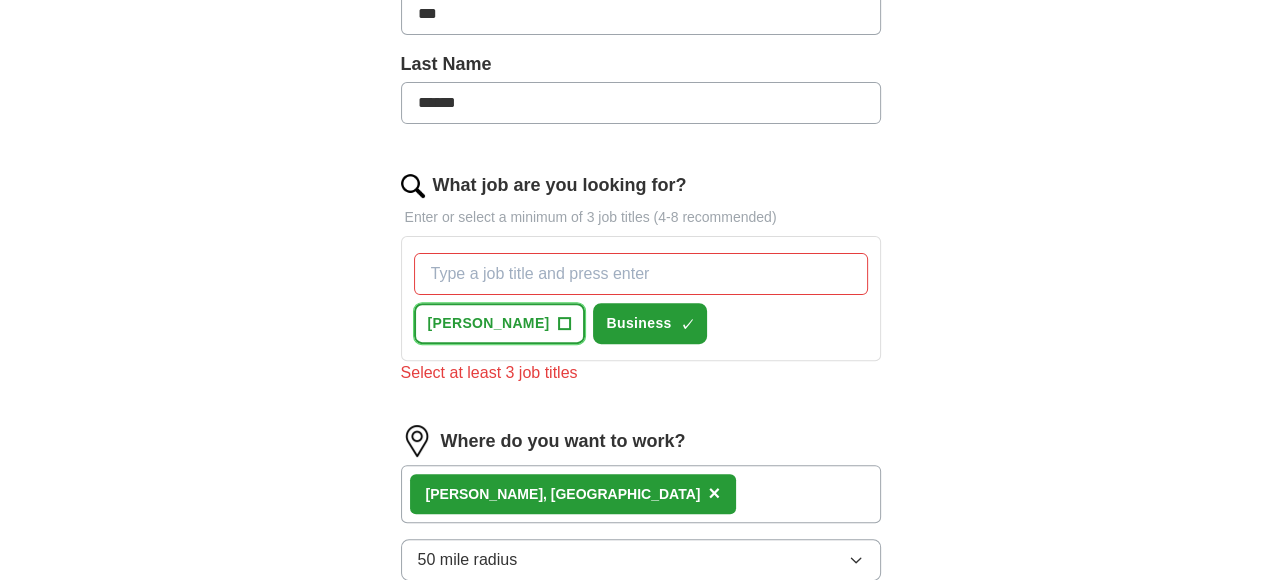 click on "+" at bounding box center [564, 324] 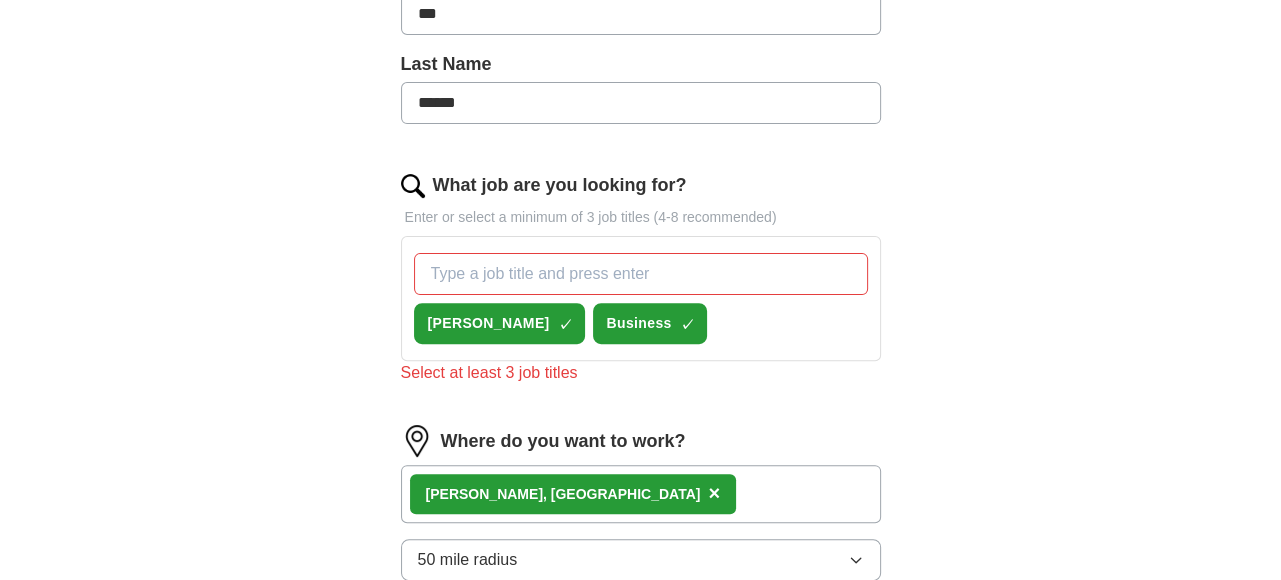 click on "[PERSON_NAME] ✓ × Business ✓ ×" at bounding box center (641, 298) 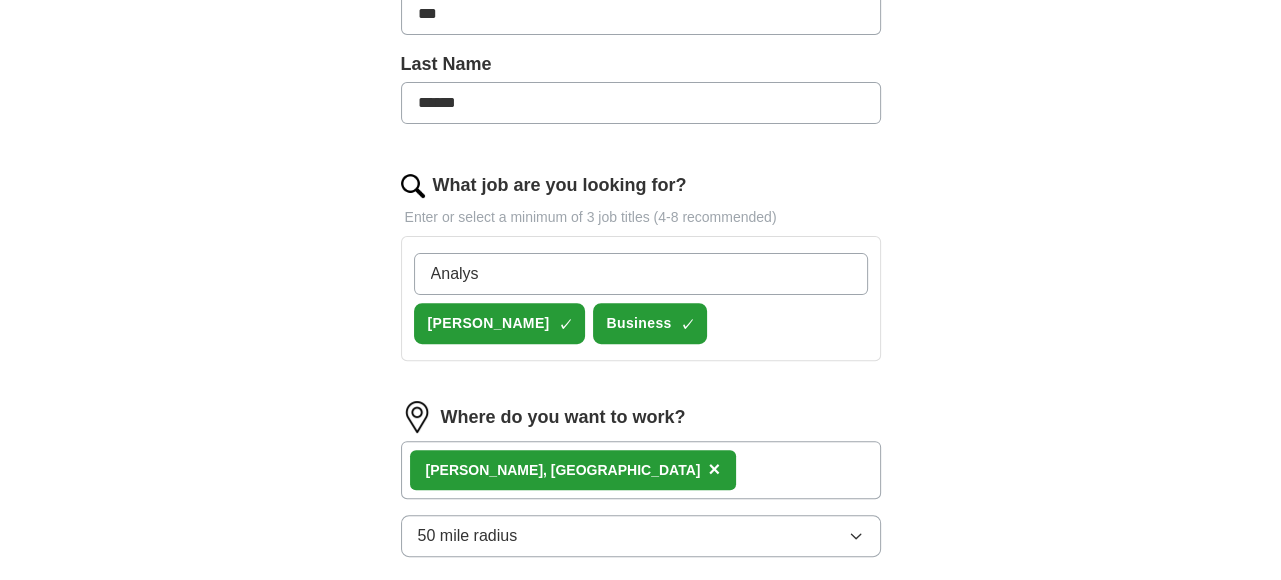 type on "Analyst" 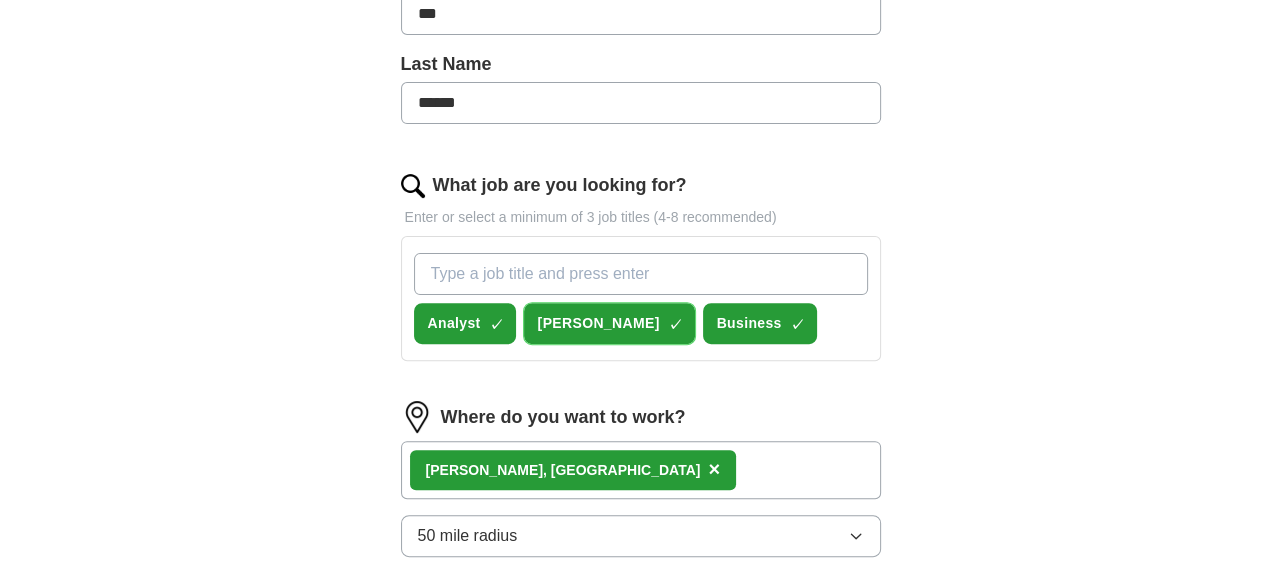 click on "×" at bounding box center (0, 0) 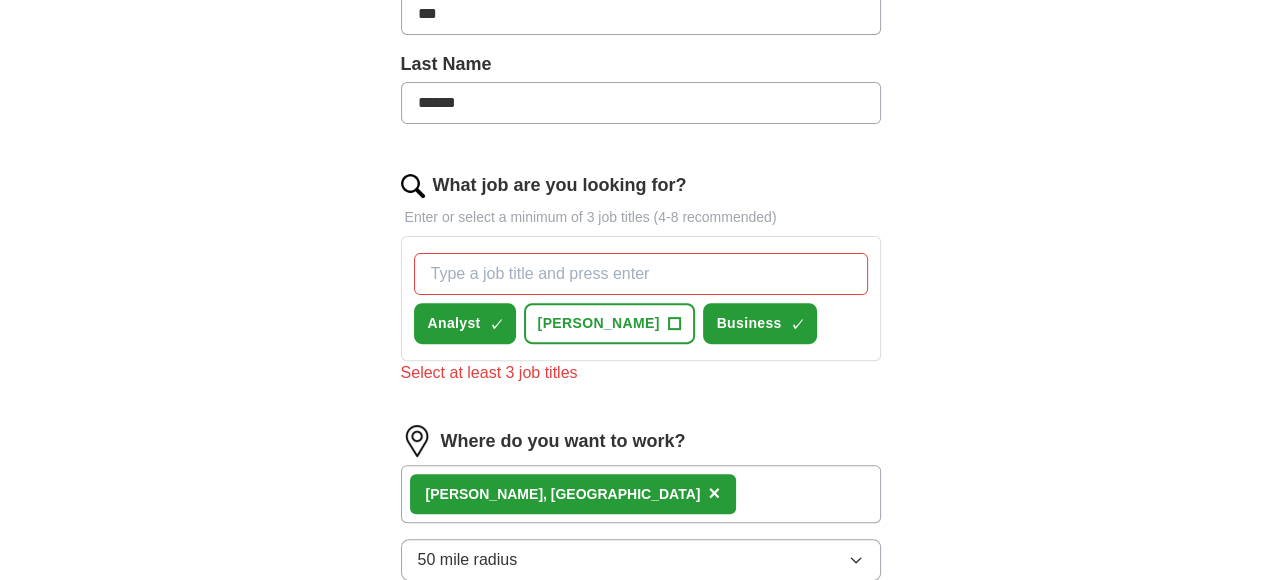 click on "What job are you looking for?" at bounding box center (641, 274) 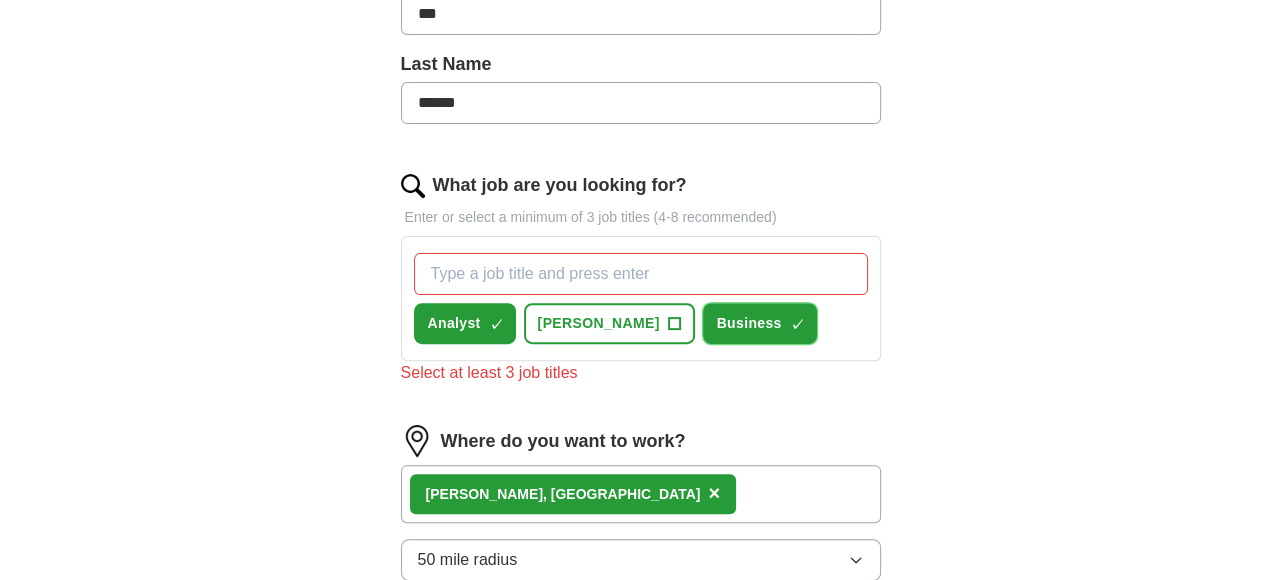 click on "×" at bounding box center [0, 0] 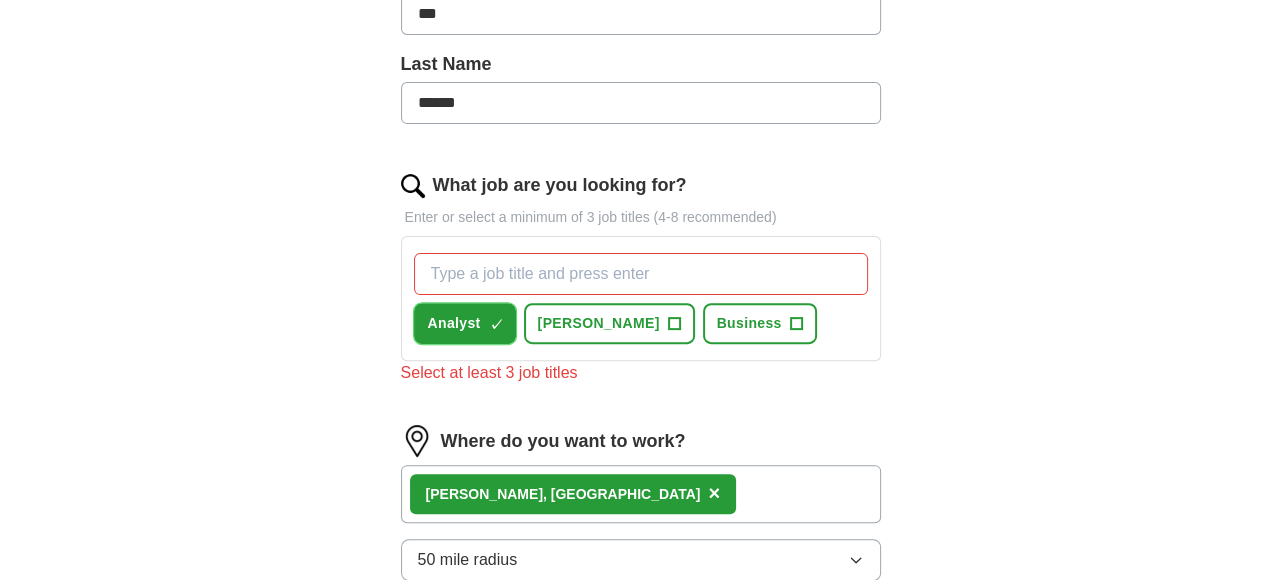 click on "×" at bounding box center [0, 0] 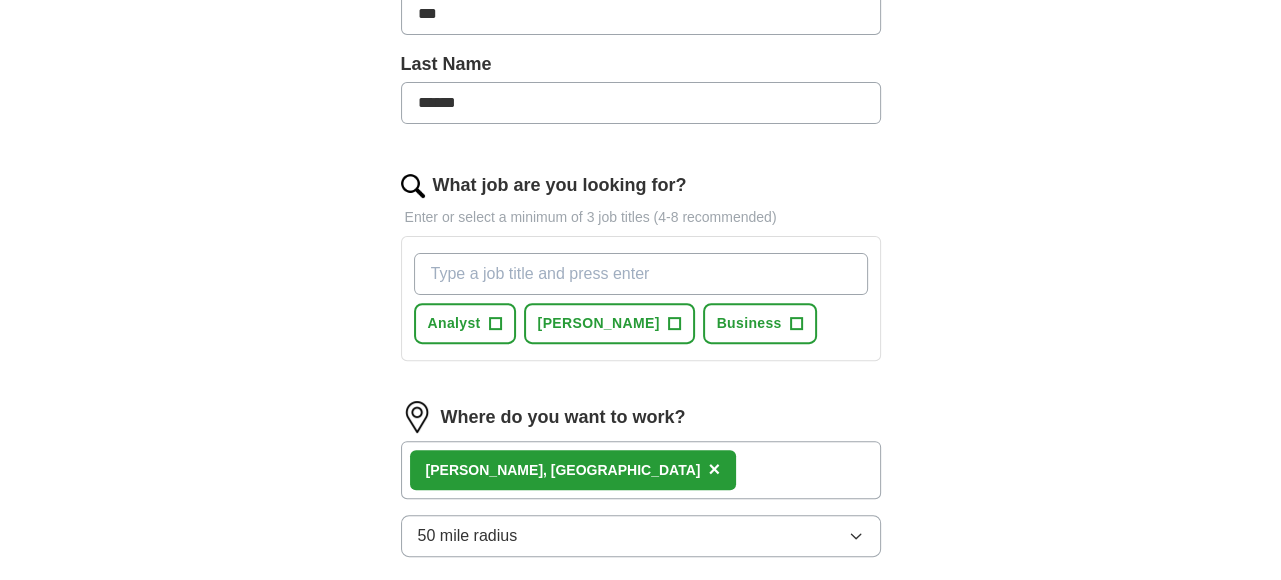 click on "What job are you looking for?" at bounding box center [641, 274] 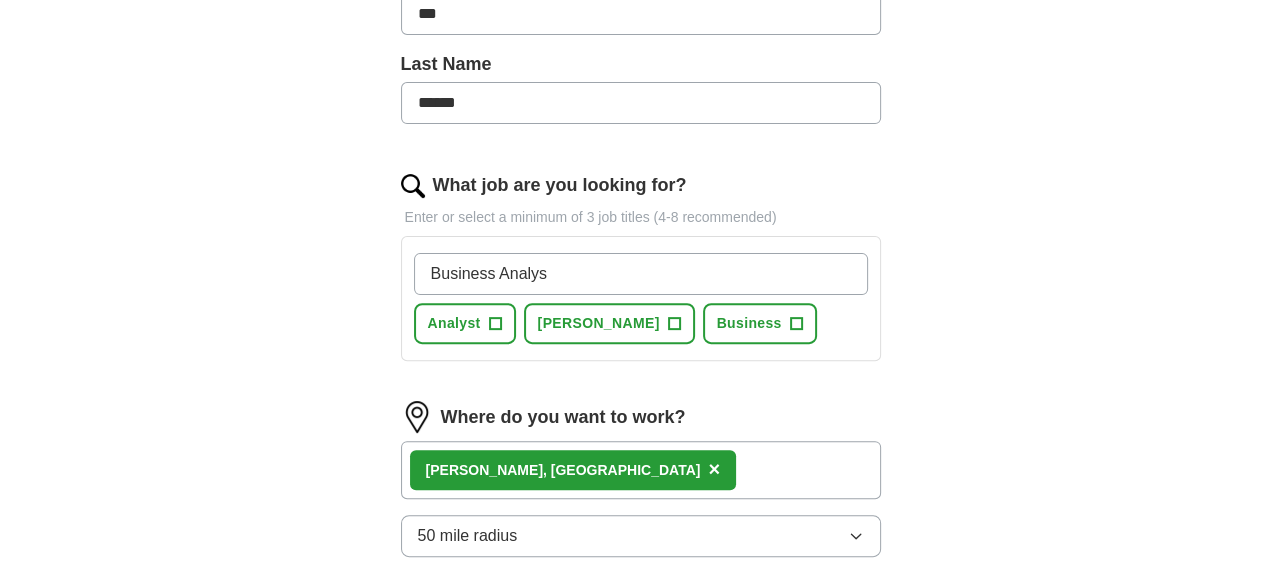 type on "Business Analyst" 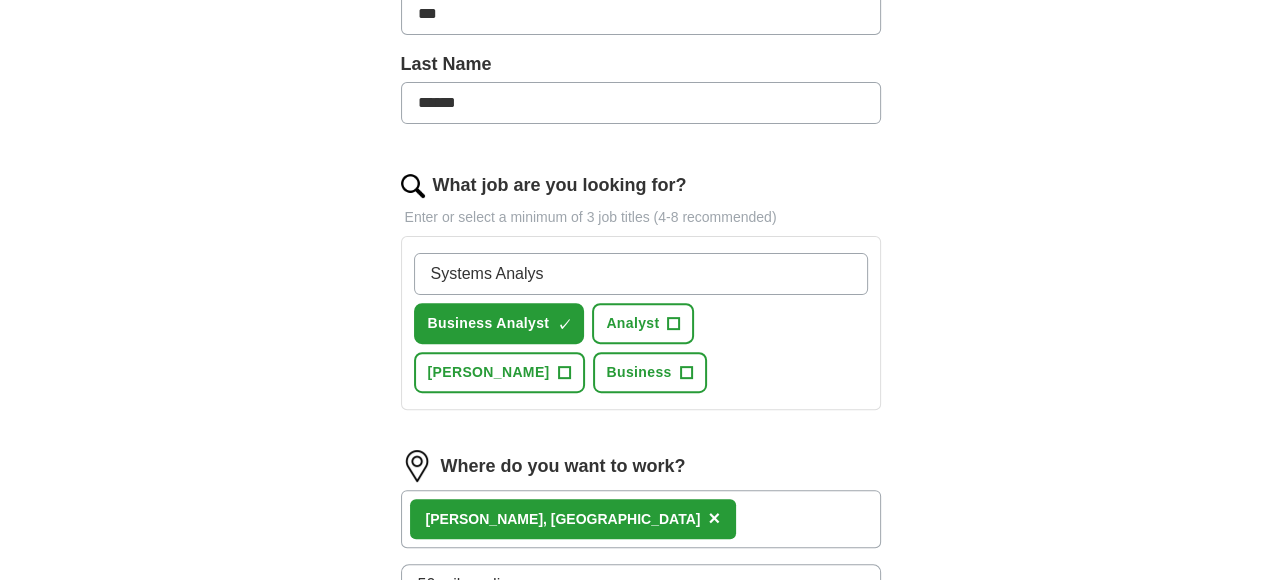 type on "Systems Analyst" 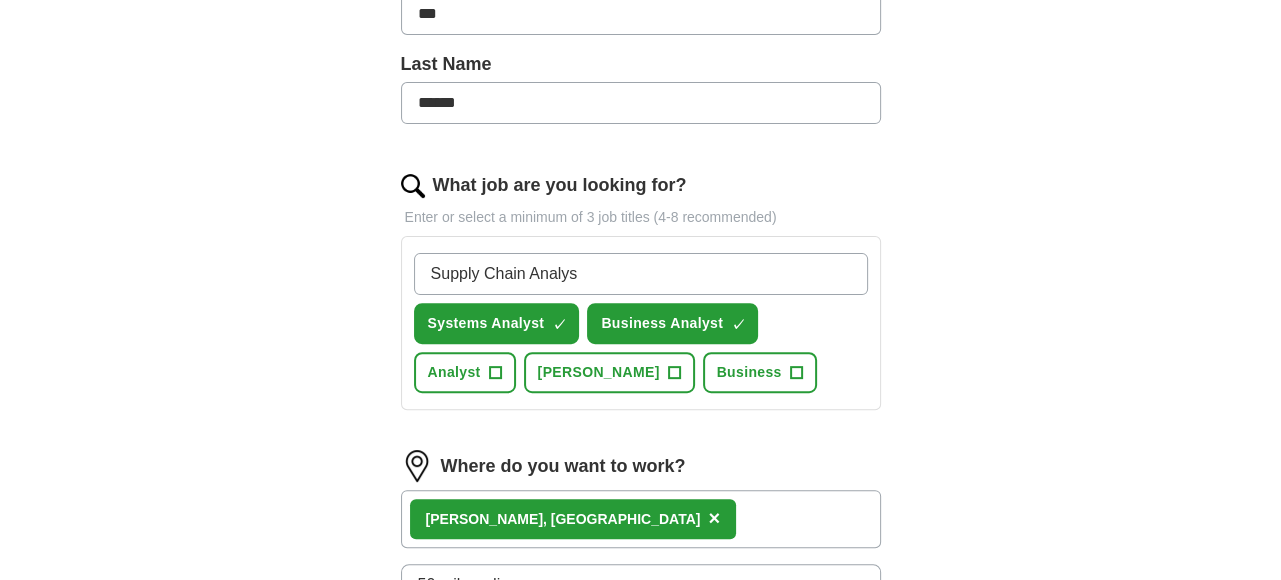 type on "Supply Chain Analyst" 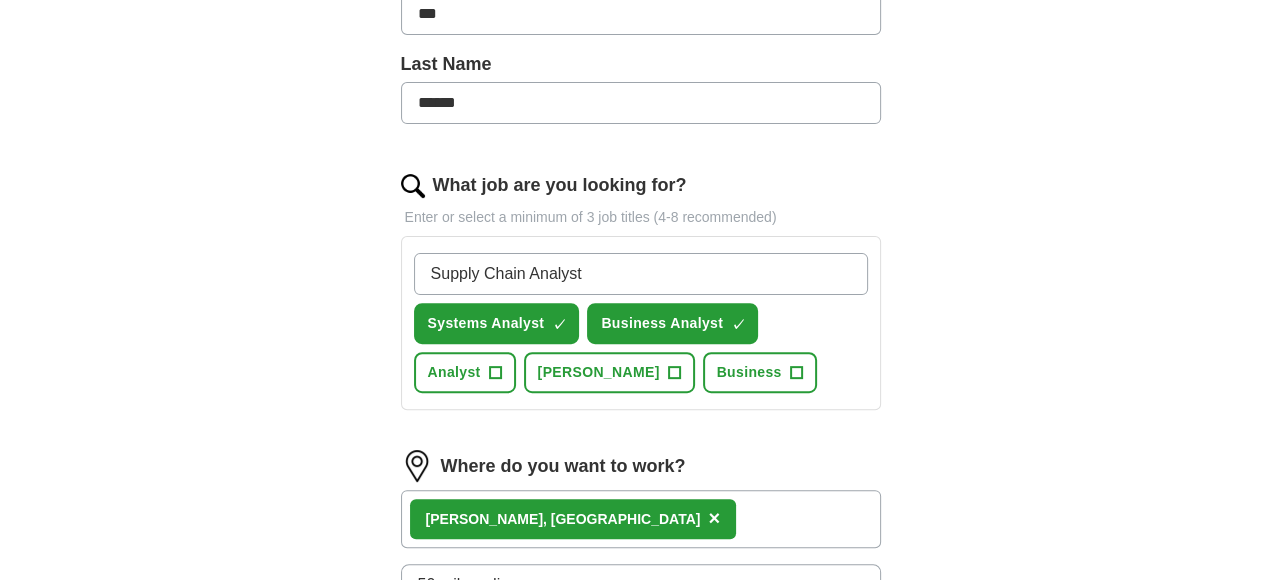 type 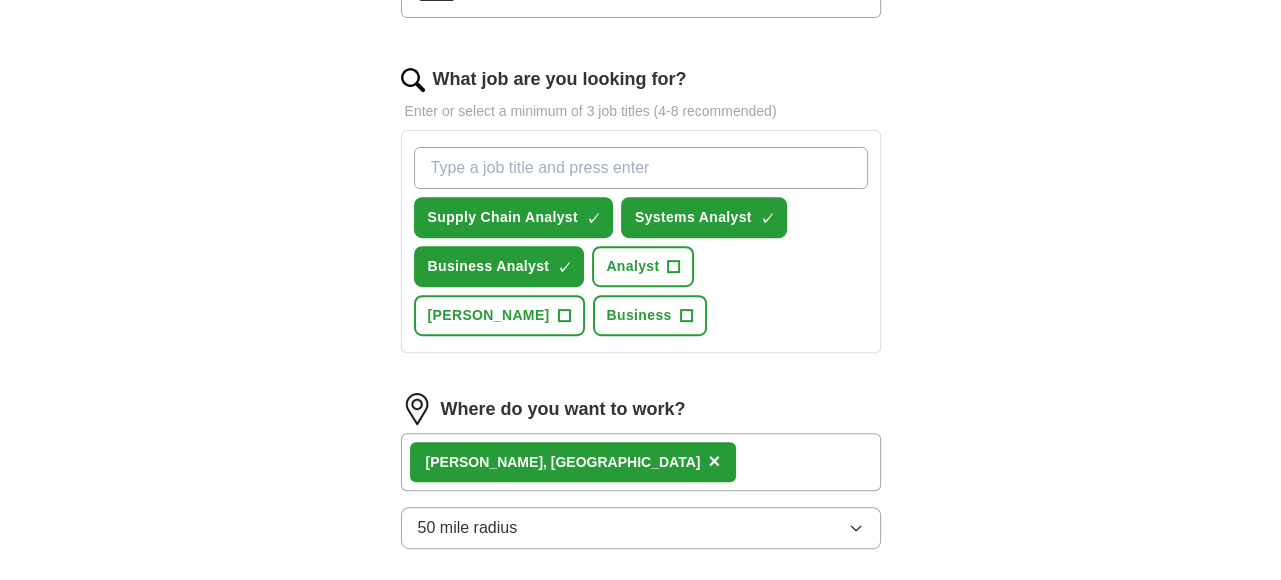 scroll, scrollTop: 800, scrollLeft: 0, axis: vertical 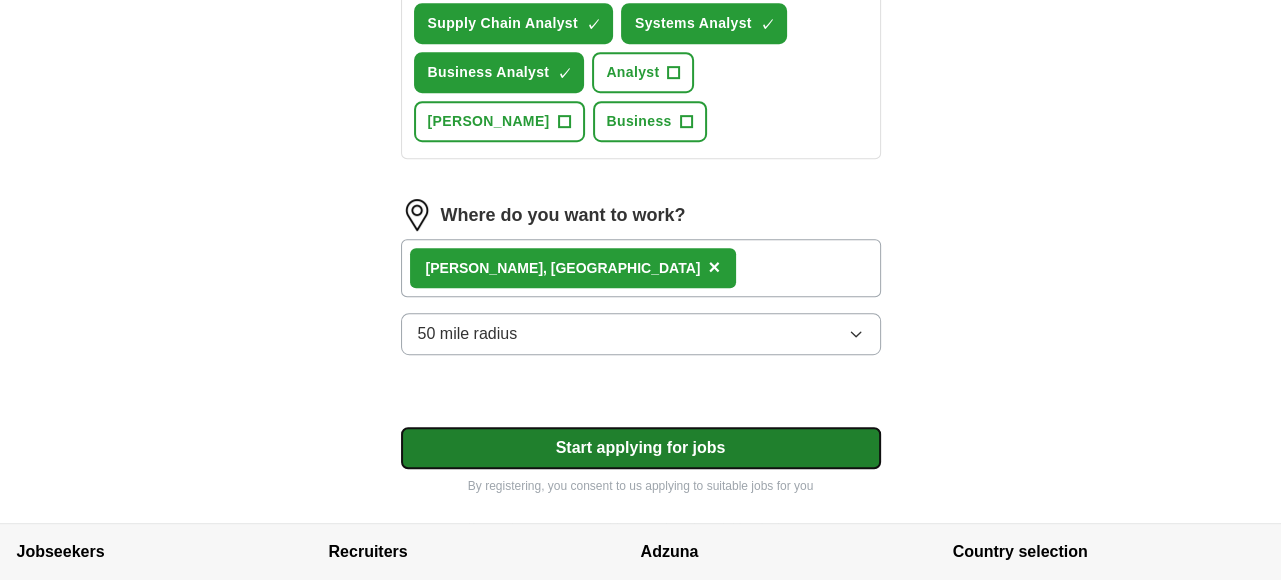 click on "Start applying for jobs" at bounding box center [641, 448] 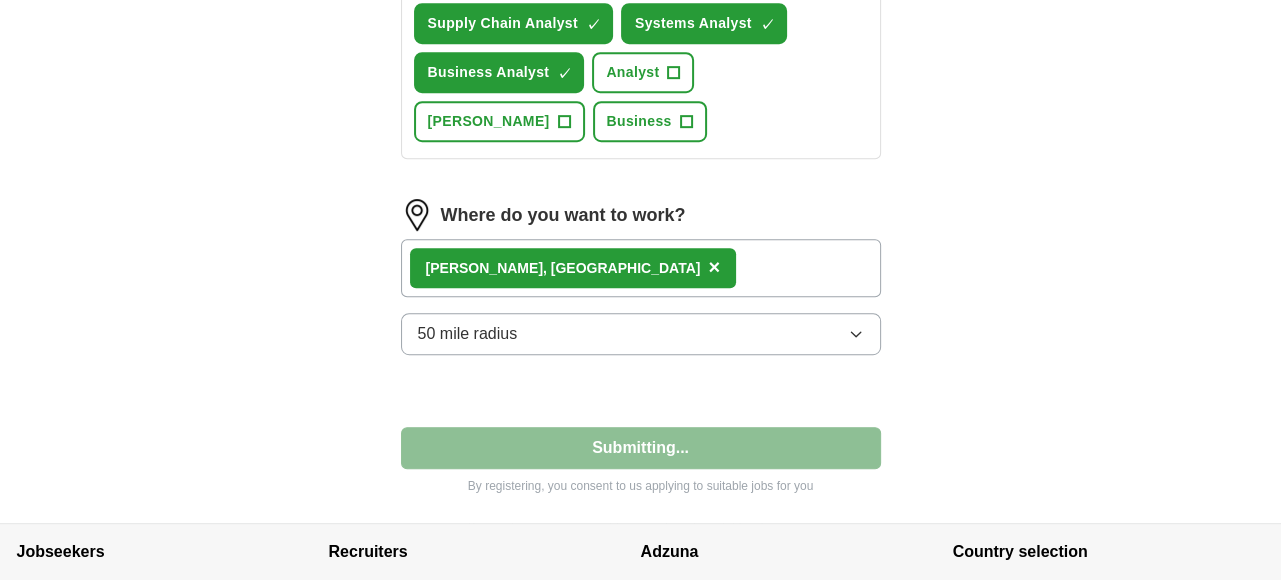 select on "**" 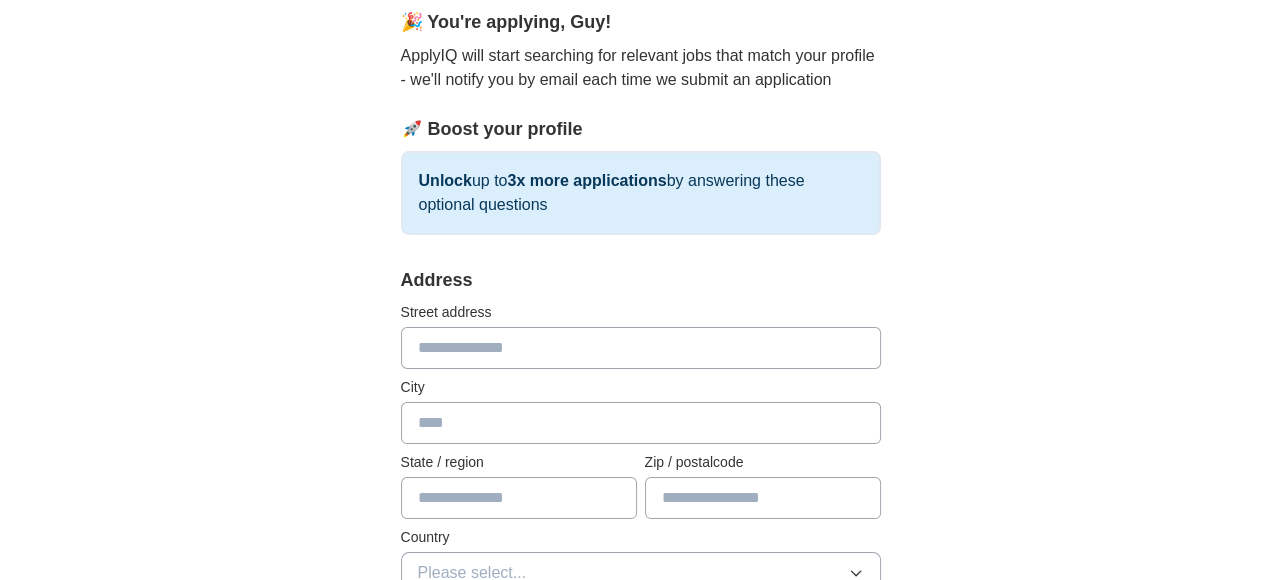 scroll, scrollTop: 200, scrollLeft: 0, axis: vertical 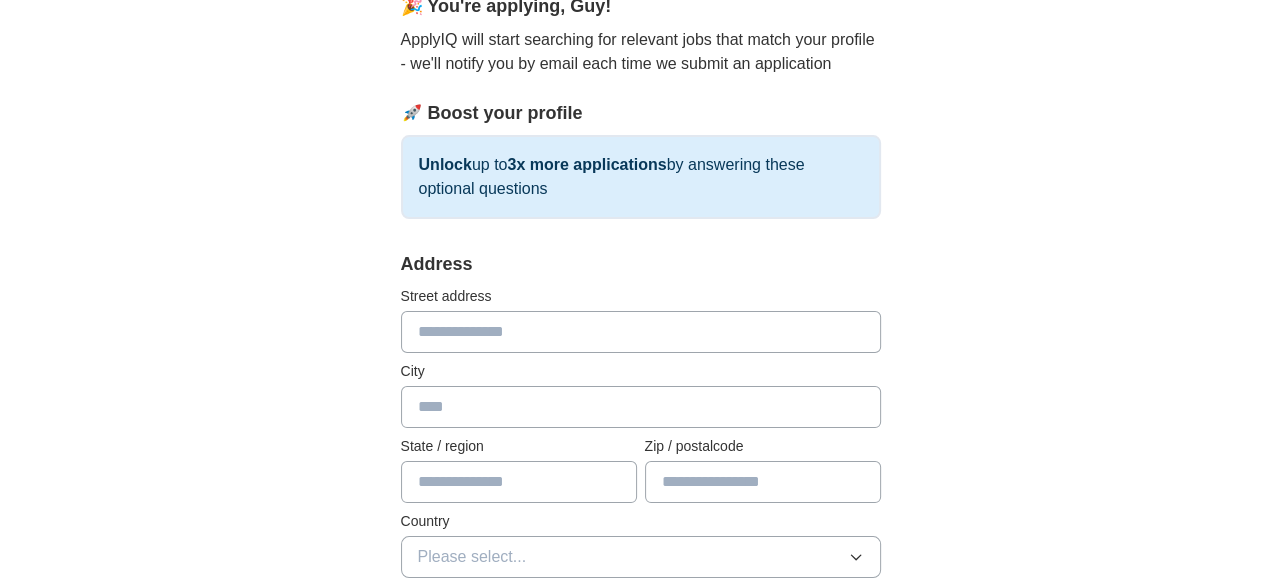 click at bounding box center [641, 332] 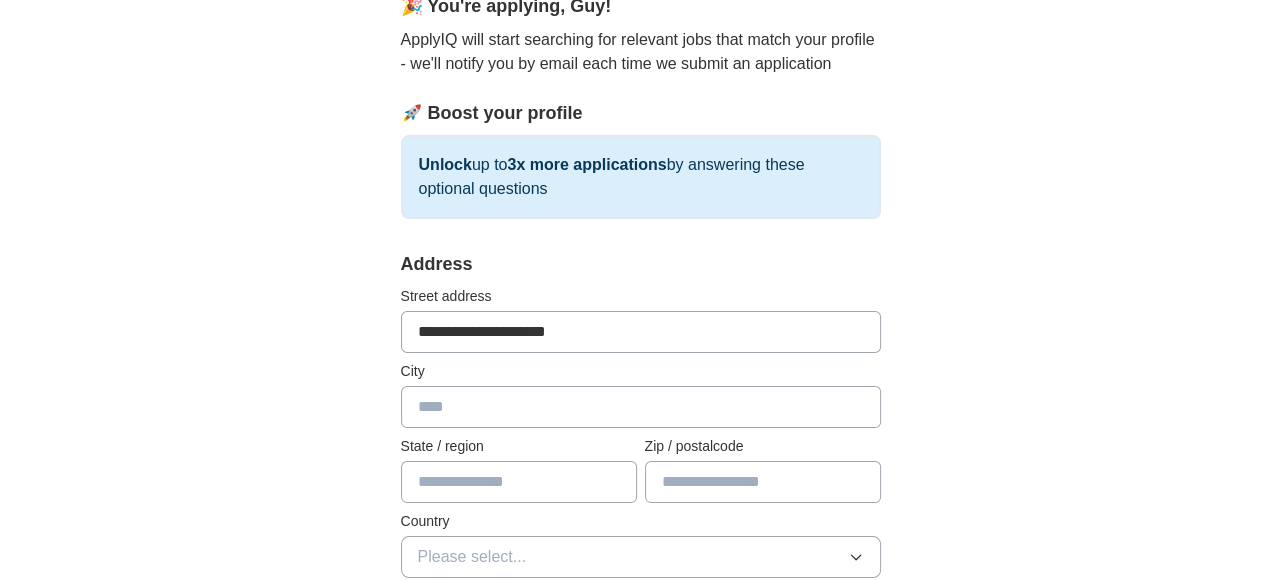 type on "*******" 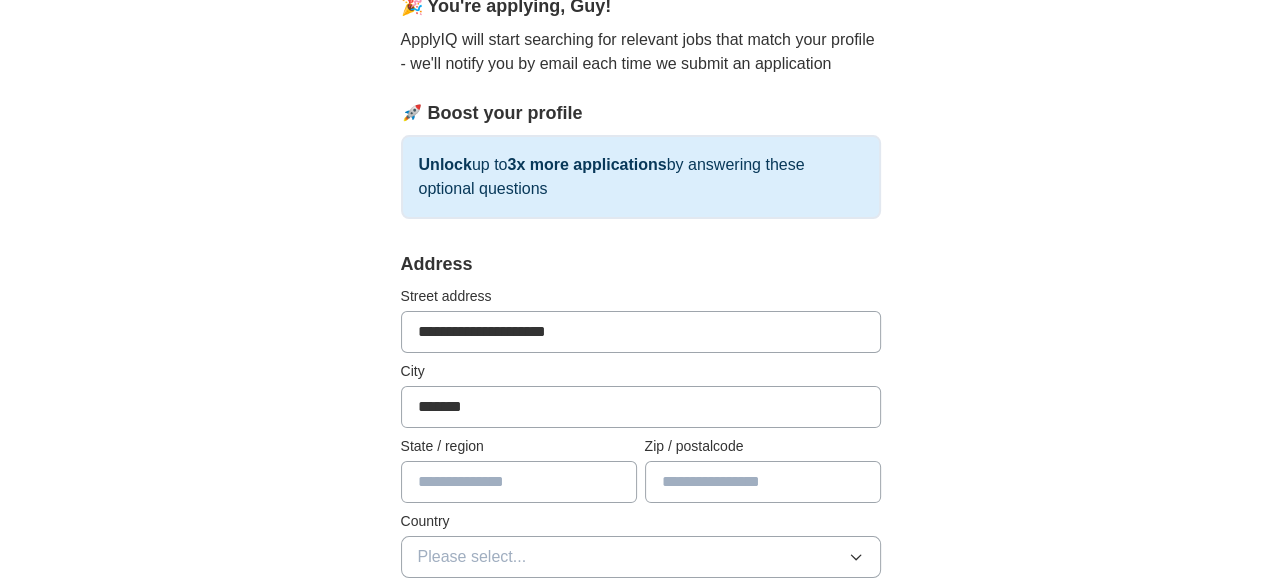 type on "**********" 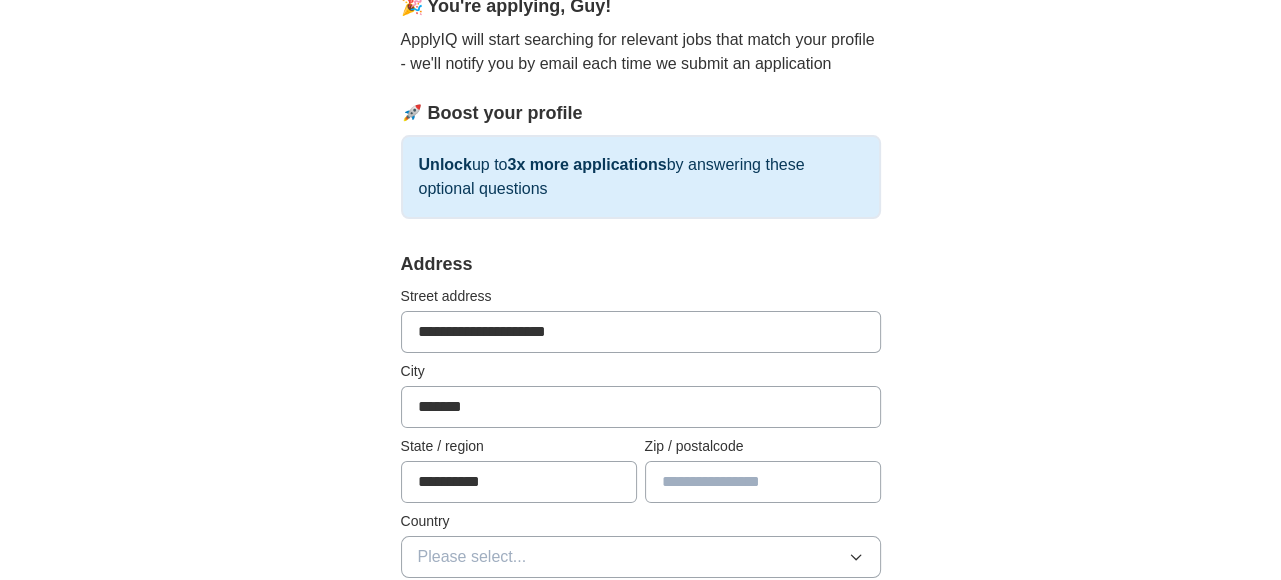 type on "*****" 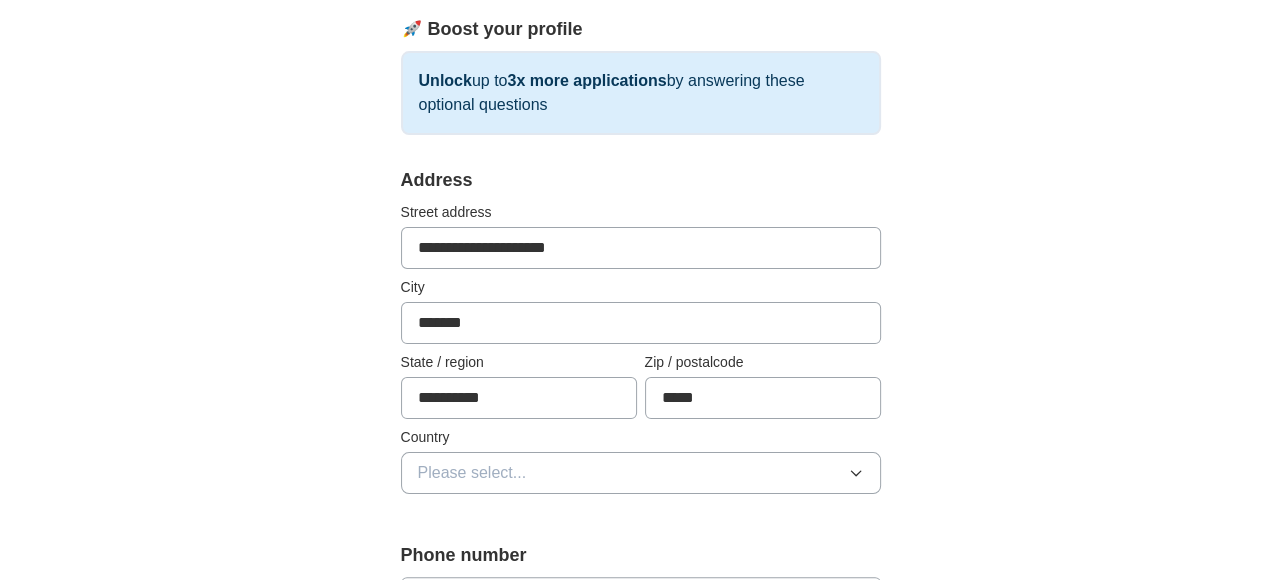 scroll, scrollTop: 400, scrollLeft: 0, axis: vertical 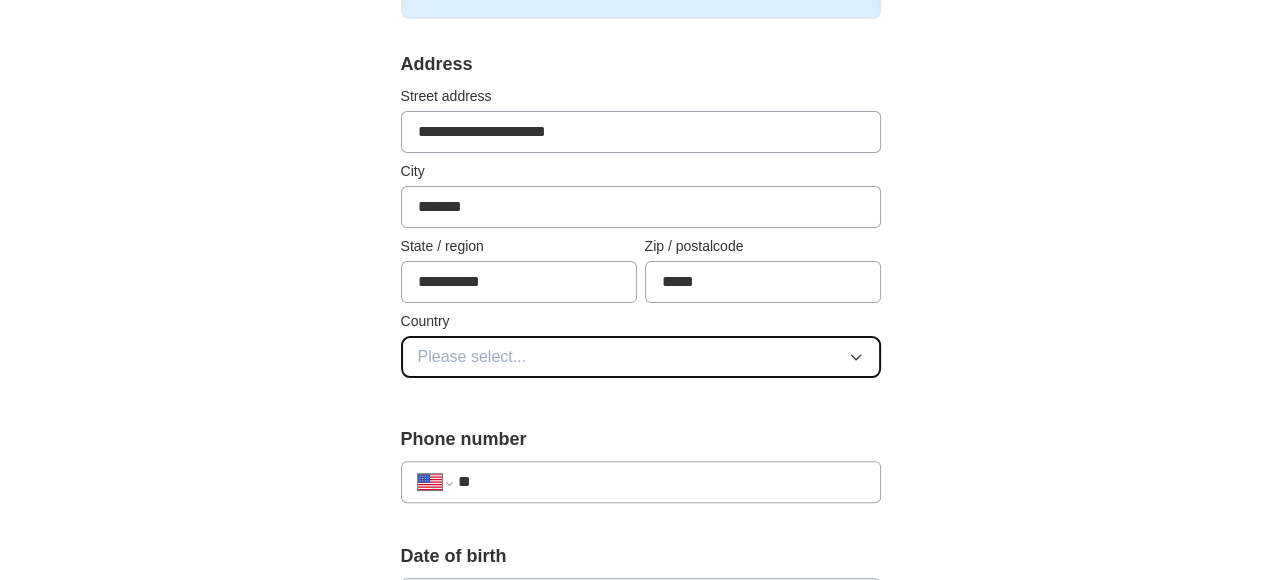 click on "Please select..." at bounding box center (641, 357) 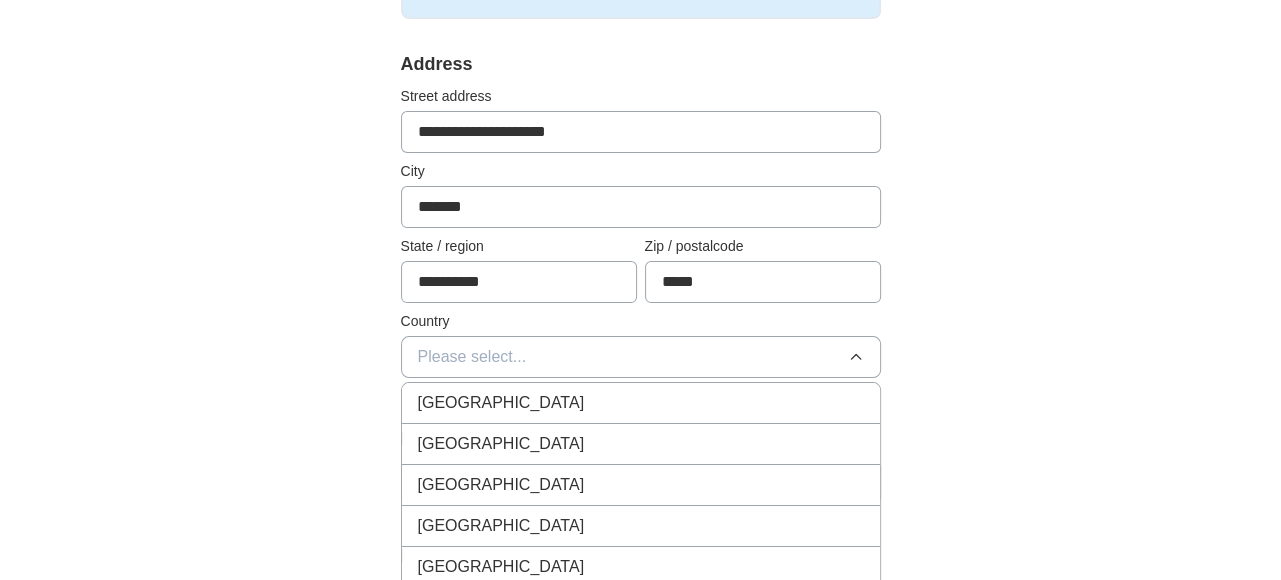 drag, startPoint x: 532, startPoint y: 437, endPoint x: 584, endPoint y: 420, distance: 54.708317 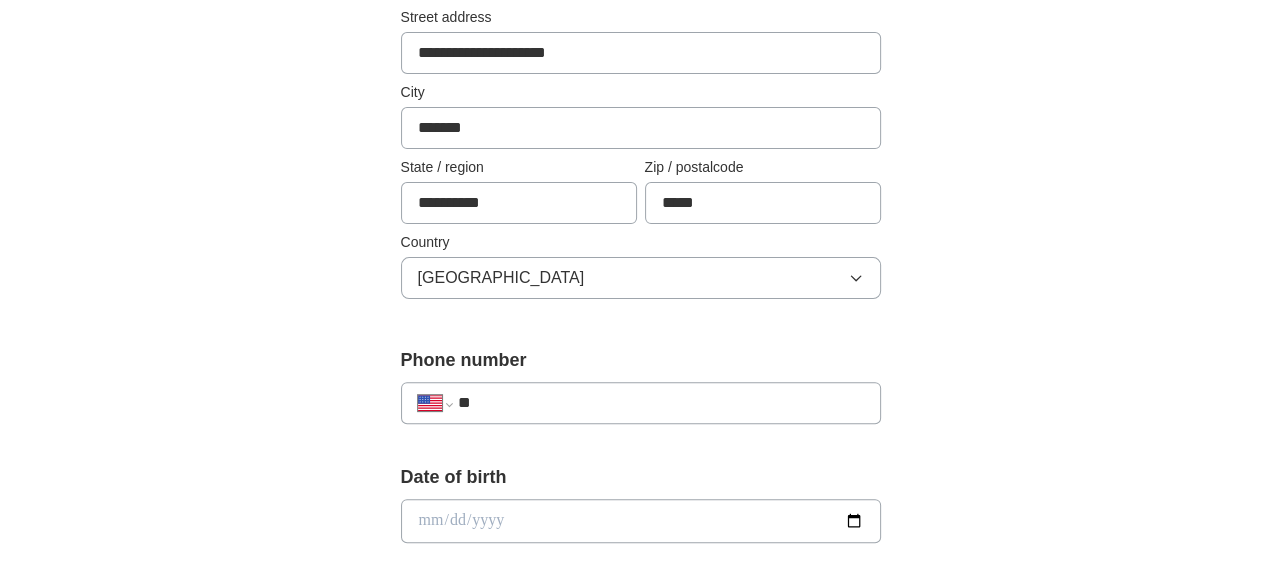 scroll, scrollTop: 700, scrollLeft: 0, axis: vertical 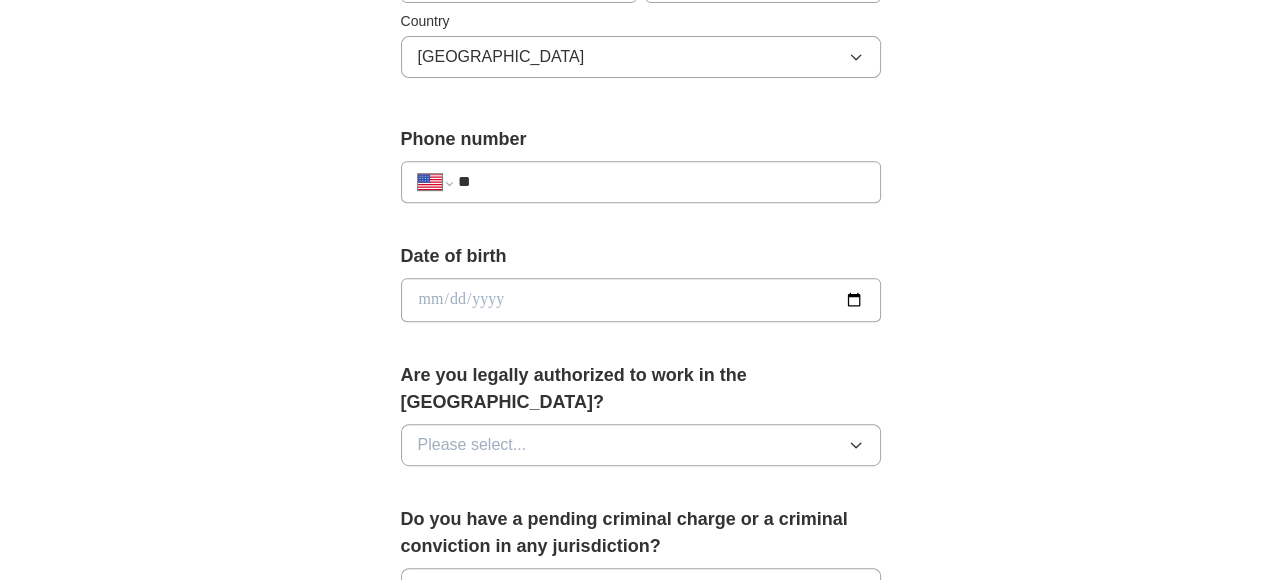 click at bounding box center (641, 300) 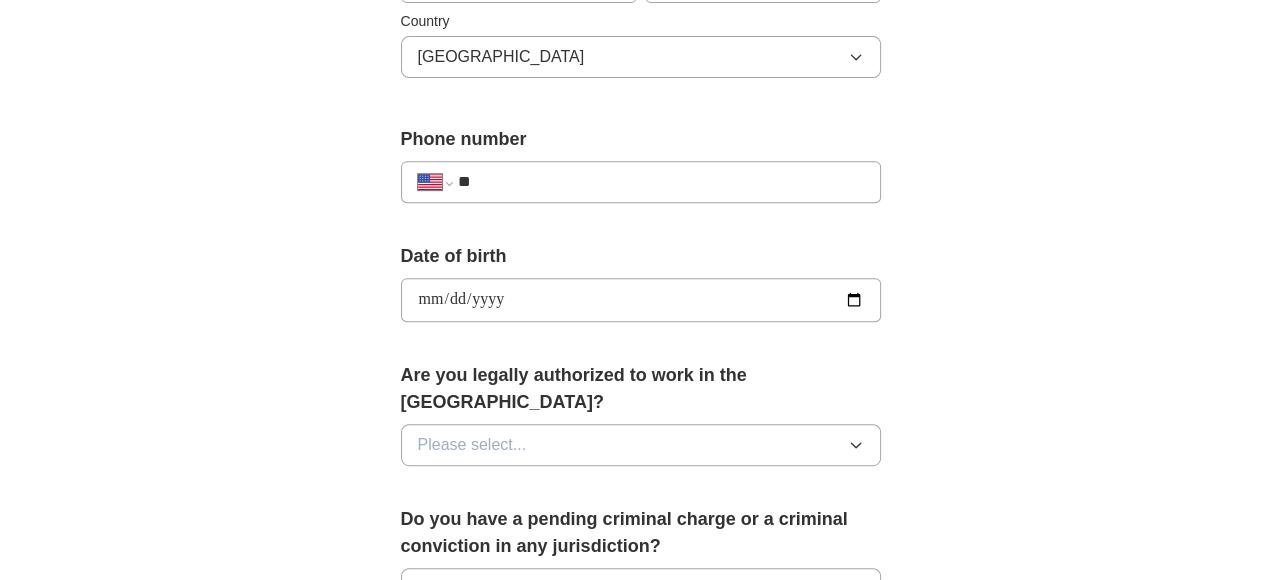type on "**********" 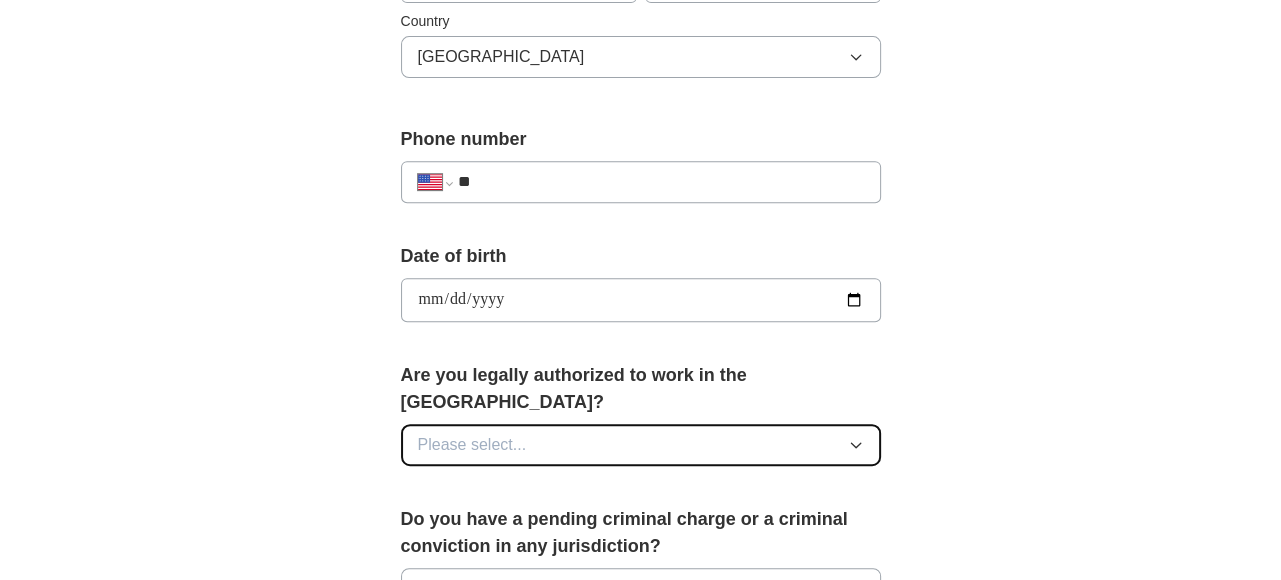 click on "Please select..." at bounding box center (641, 445) 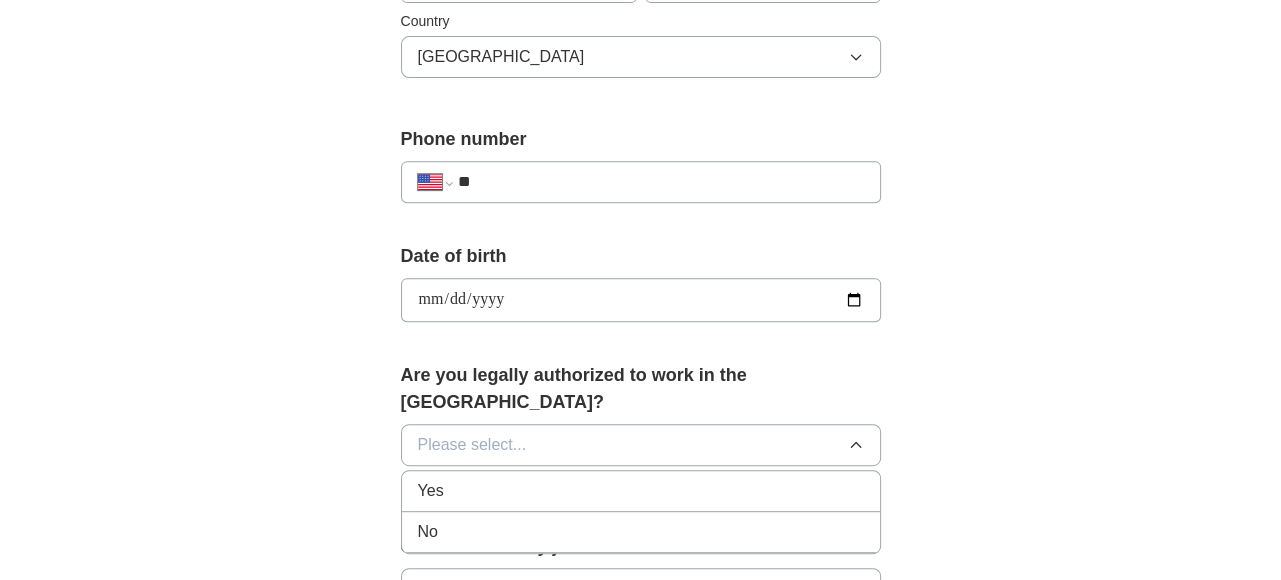 click on "Yes" at bounding box center [431, 491] 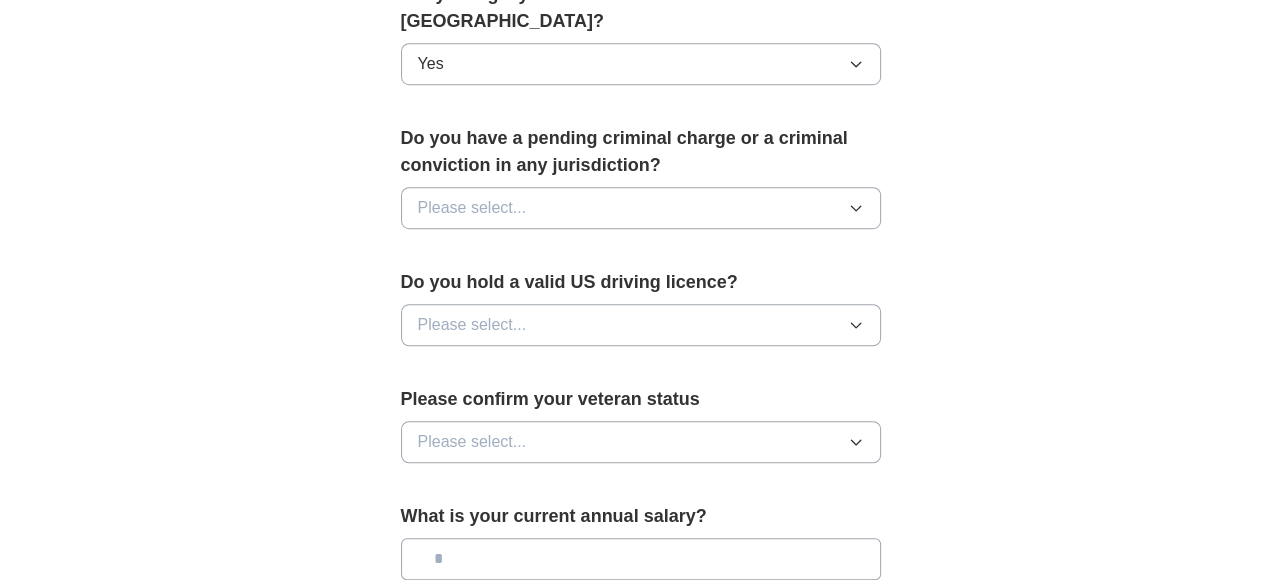 scroll, scrollTop: 1100, scrollLeft: 0, axis: vertical 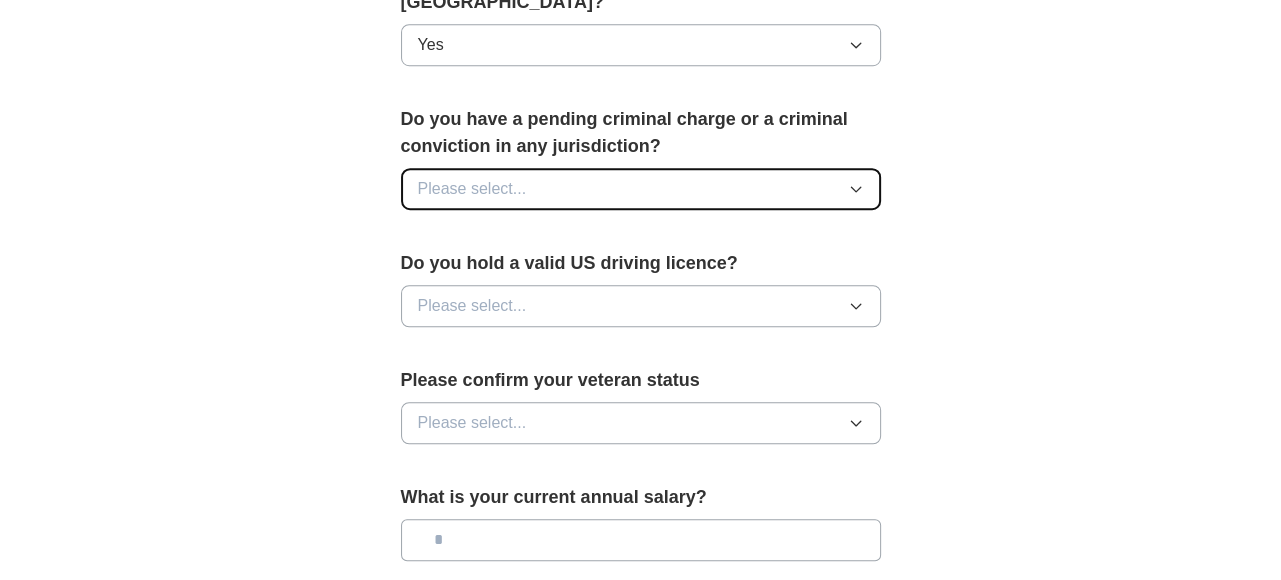 click on "Please select..." at bounding box center (641, 189) 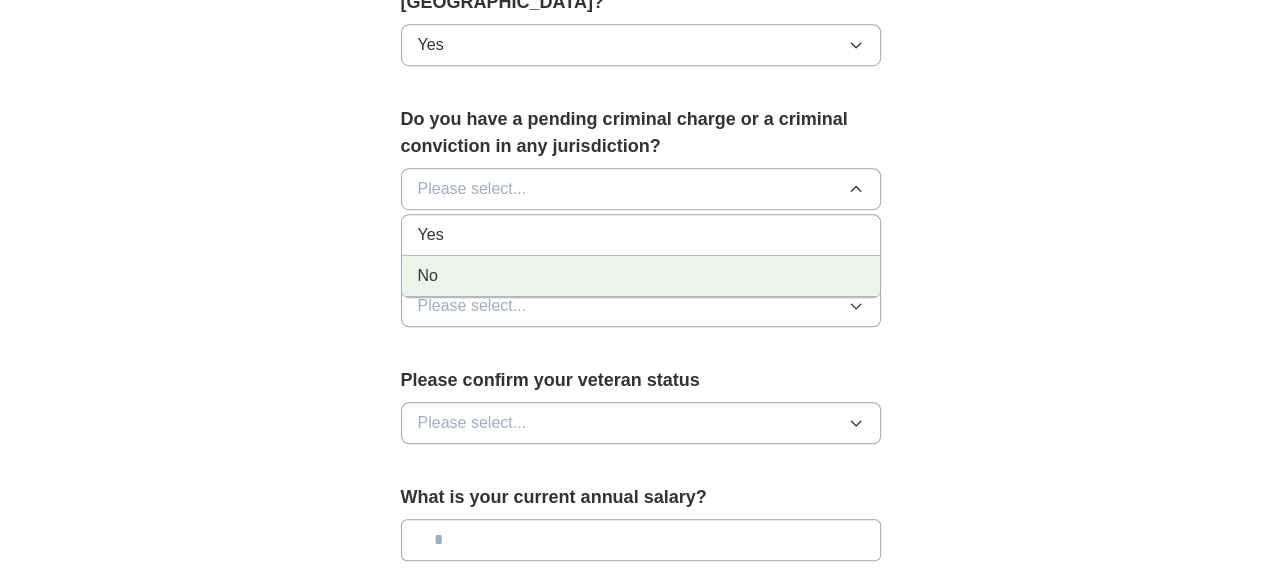 click on "No" at bounding box center (641, 276) 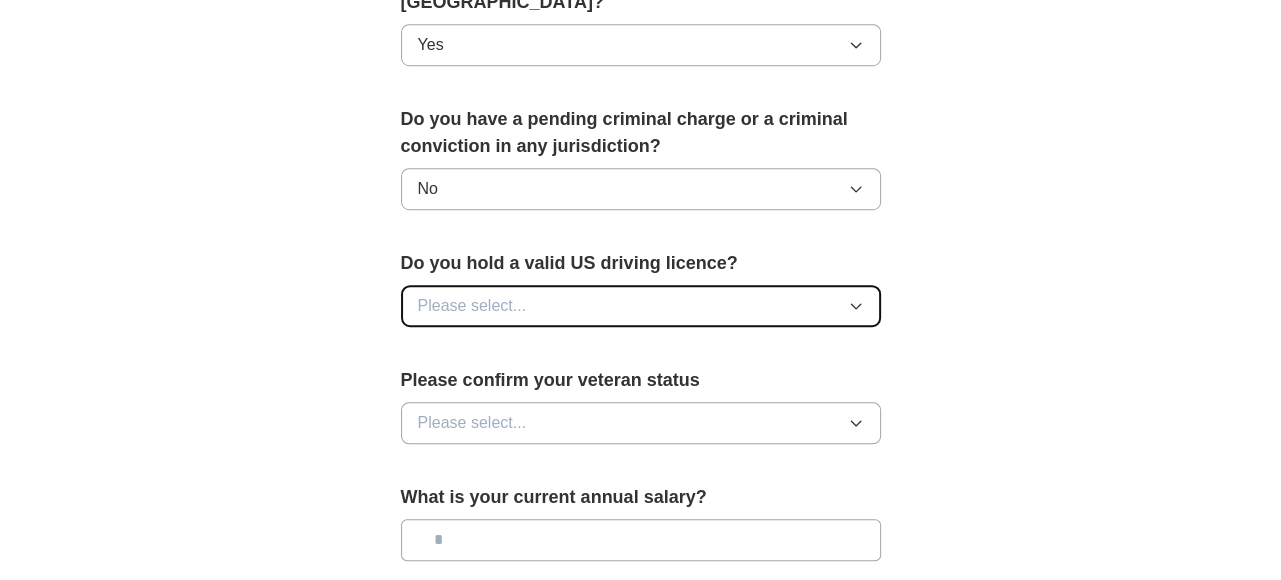 click on "Please select..." at bounding box center [641, 306] 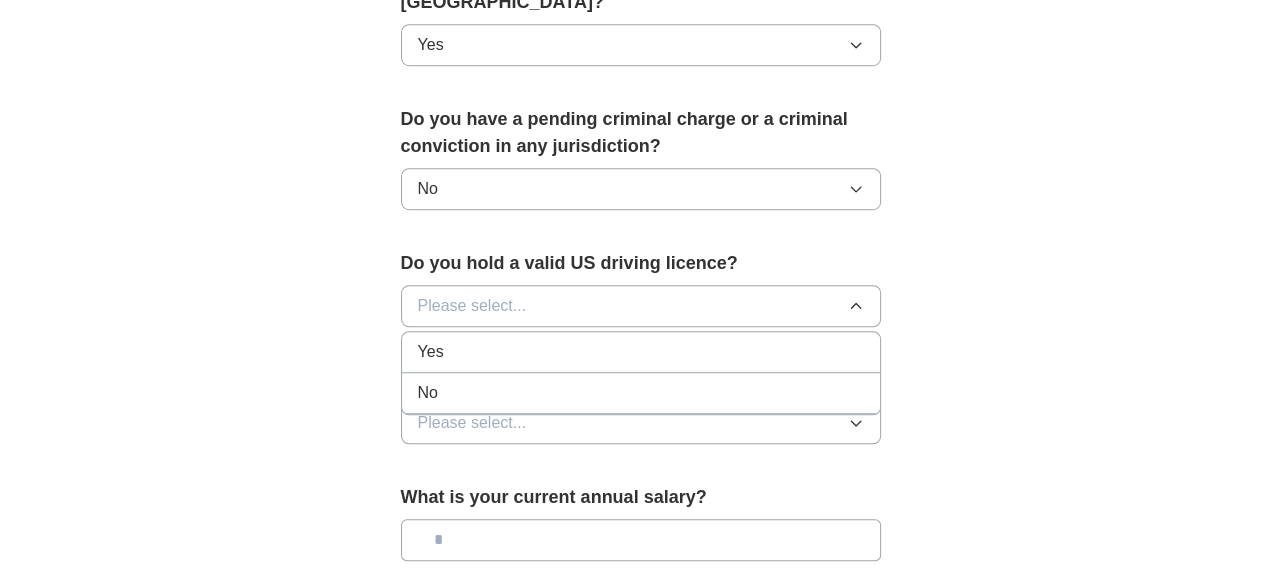 click on "Yes" at bounding box center (641, 352) 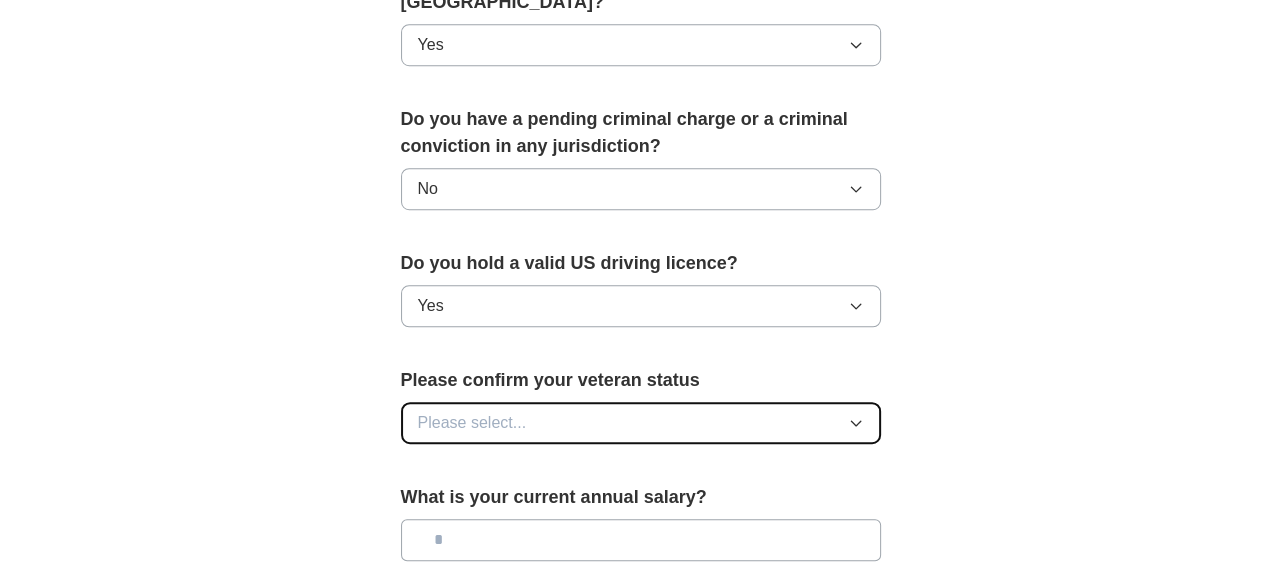drag, startPoint x: 552, startPoint y: 377, endPoint x: 560, endPoint y: 386, distance: 12.0415945 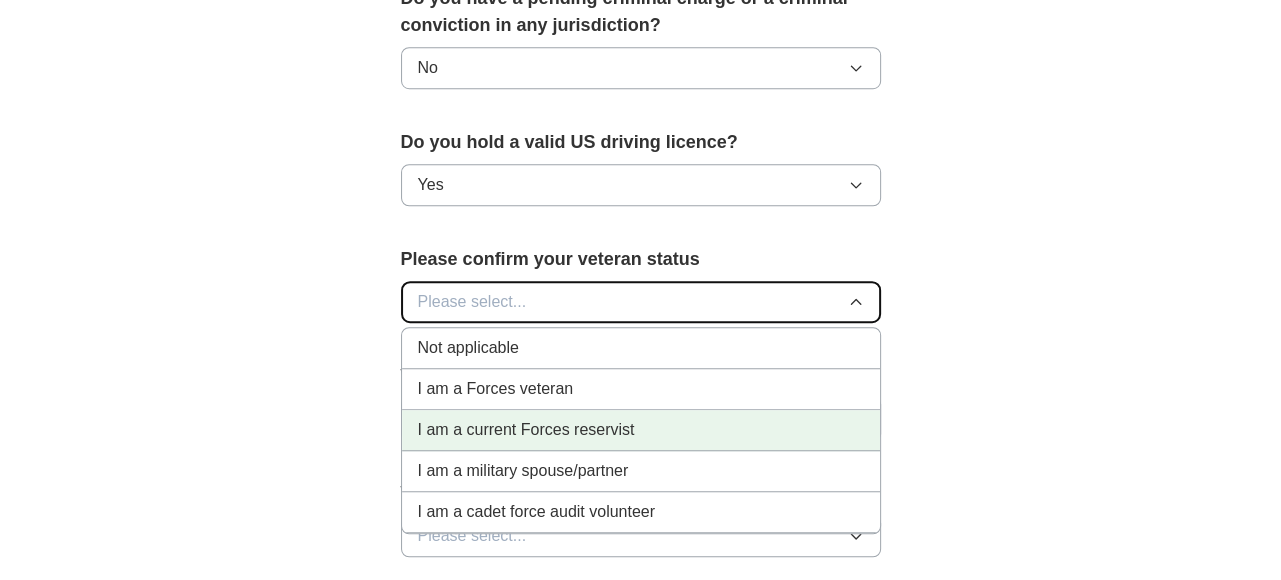 scroll, scrollTop: 1300, scrollLeft: 0, axis: vertical 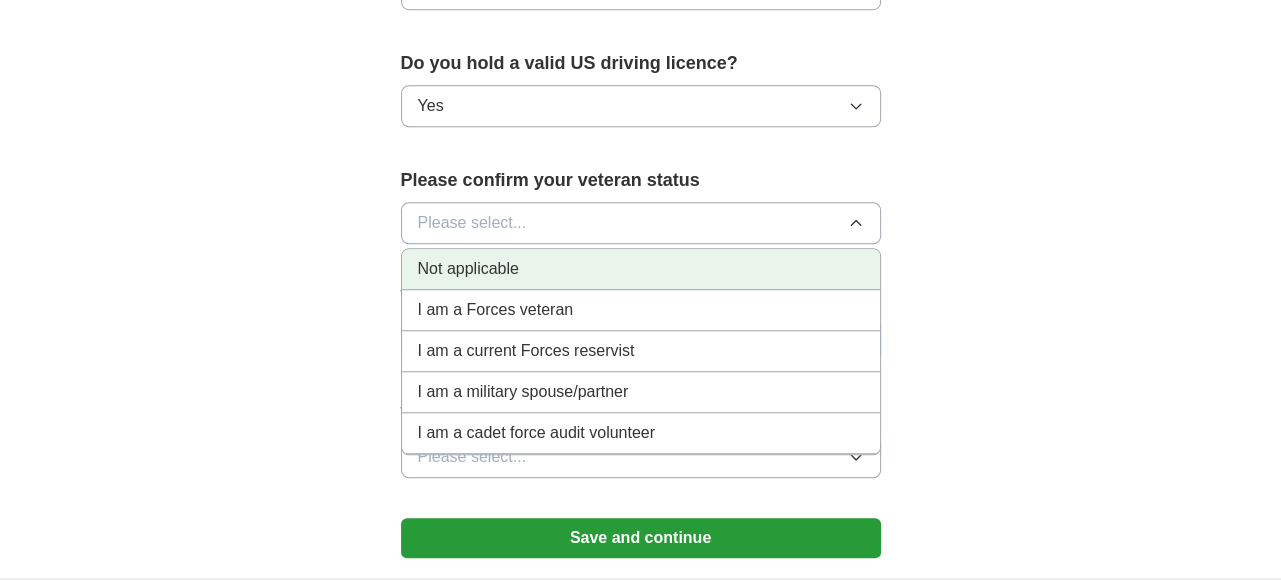 click on "Not applicable" at bounding box center [468, 269] 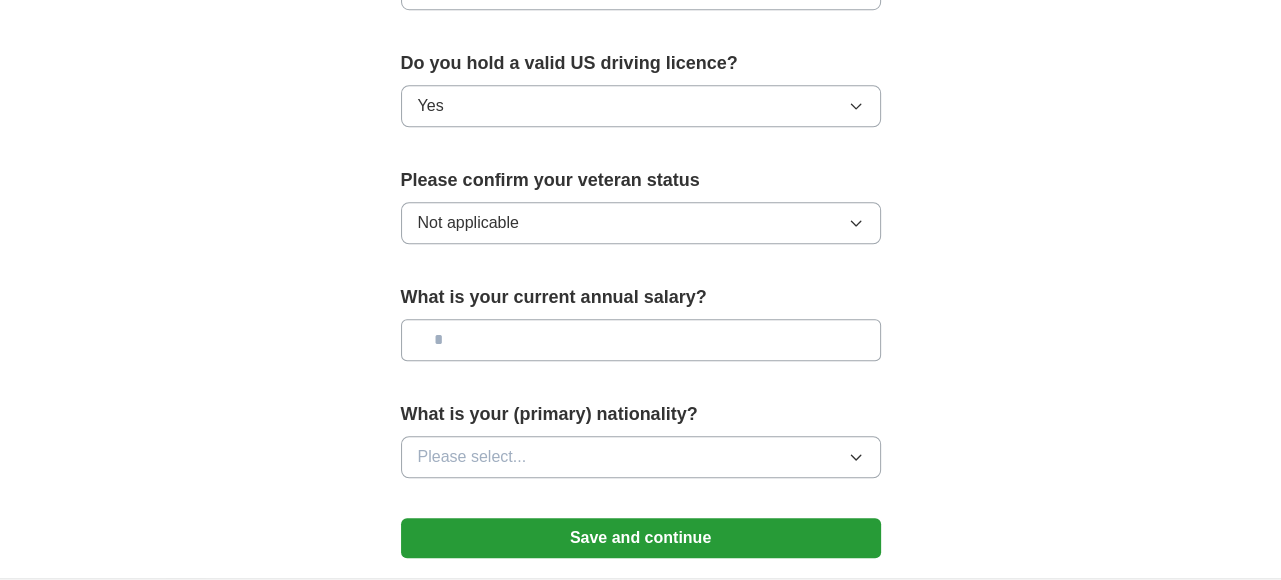 click at bounding box center [641, 340] 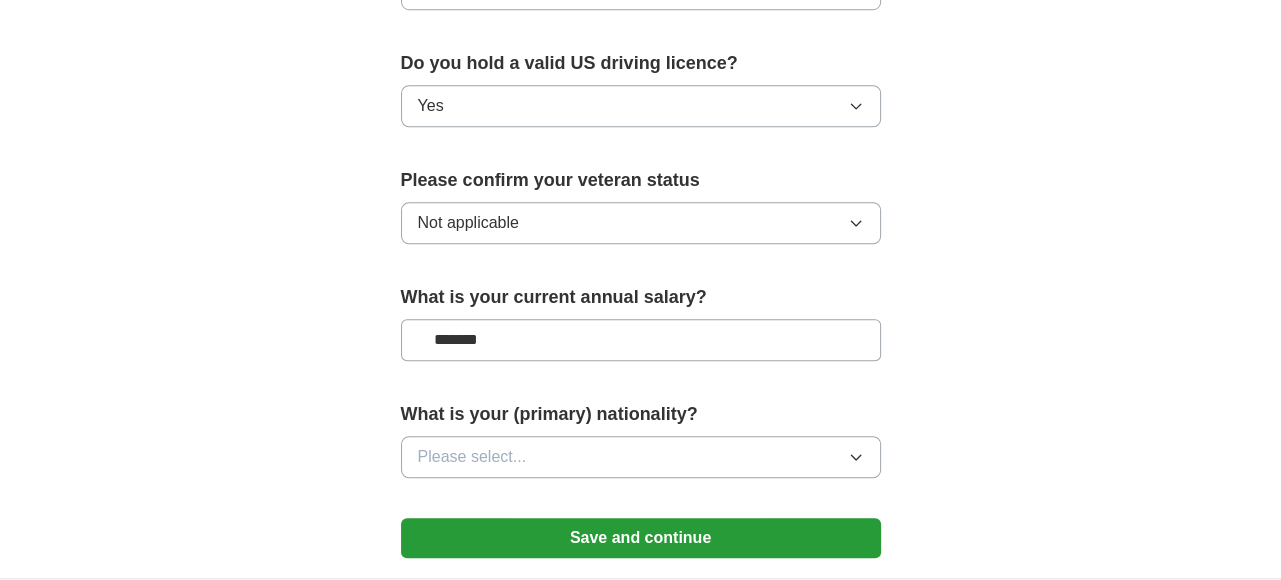 type on "*******" 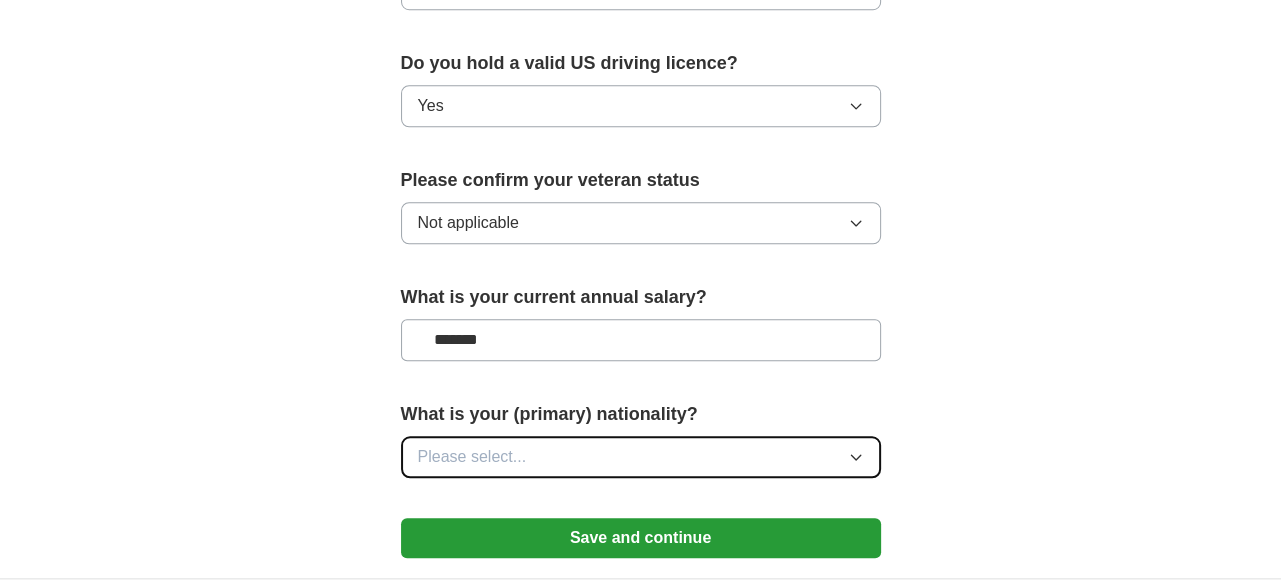 click on "Please select..." at bounding box center (641, 457) 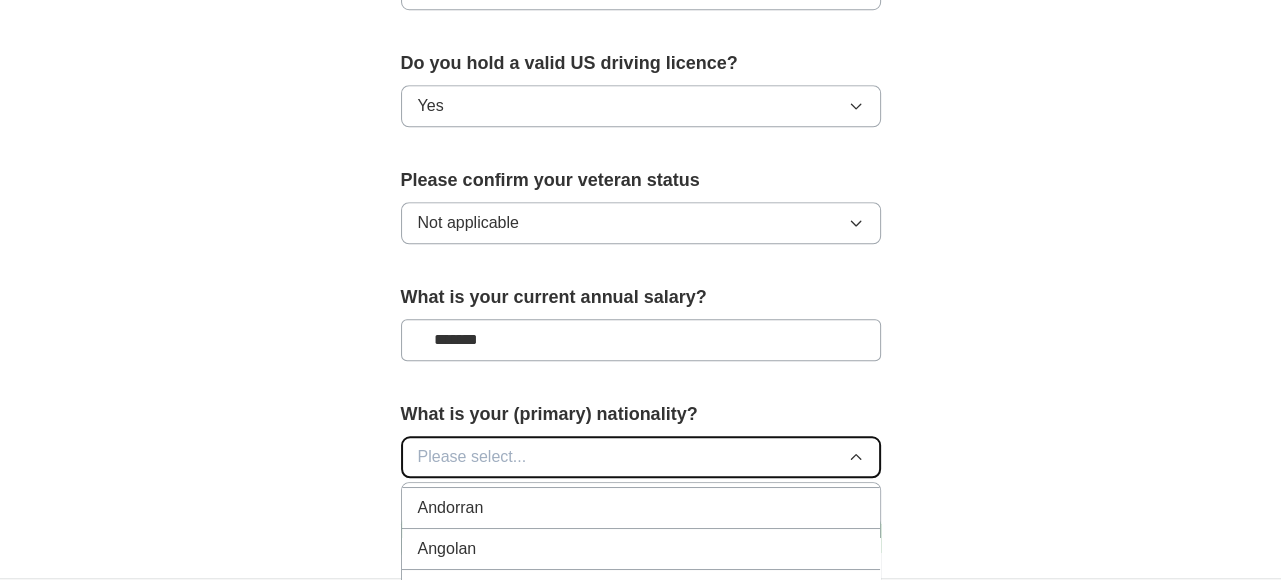 scroll, scrollTop: 0, scrollLeft: 0, axis: both 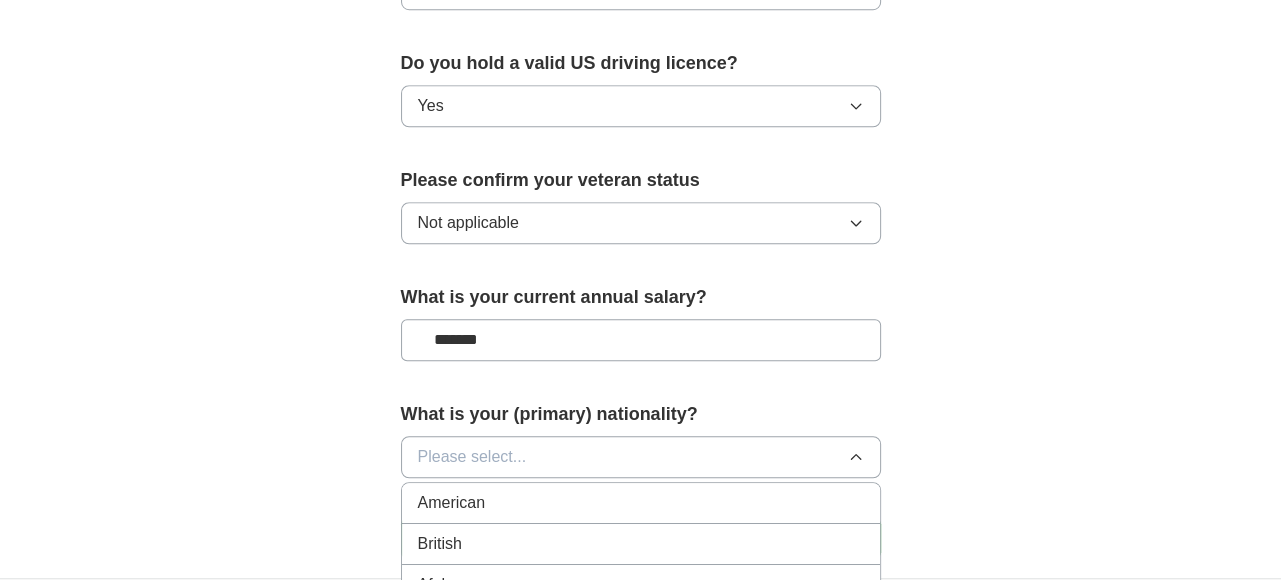 drag, startPoint x: 479, startPoint y: 471, endPoint x: 952, endPoint y: 480, distance: 473.0856 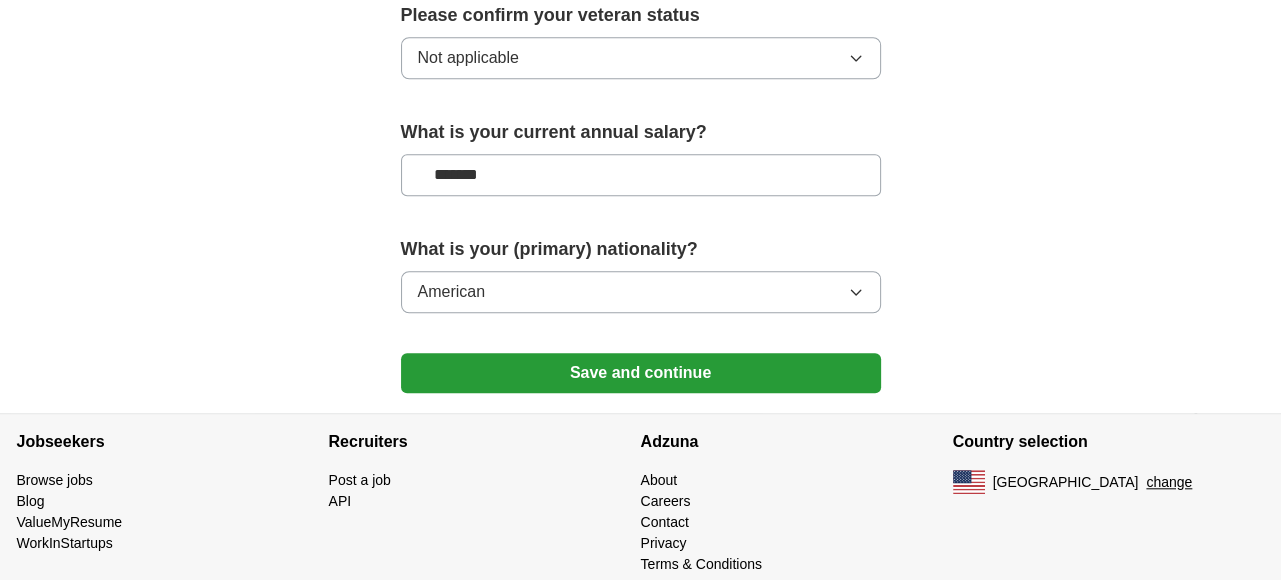 scroll, scrollTop: 1467, scrollLeft: 0, axis: vertical 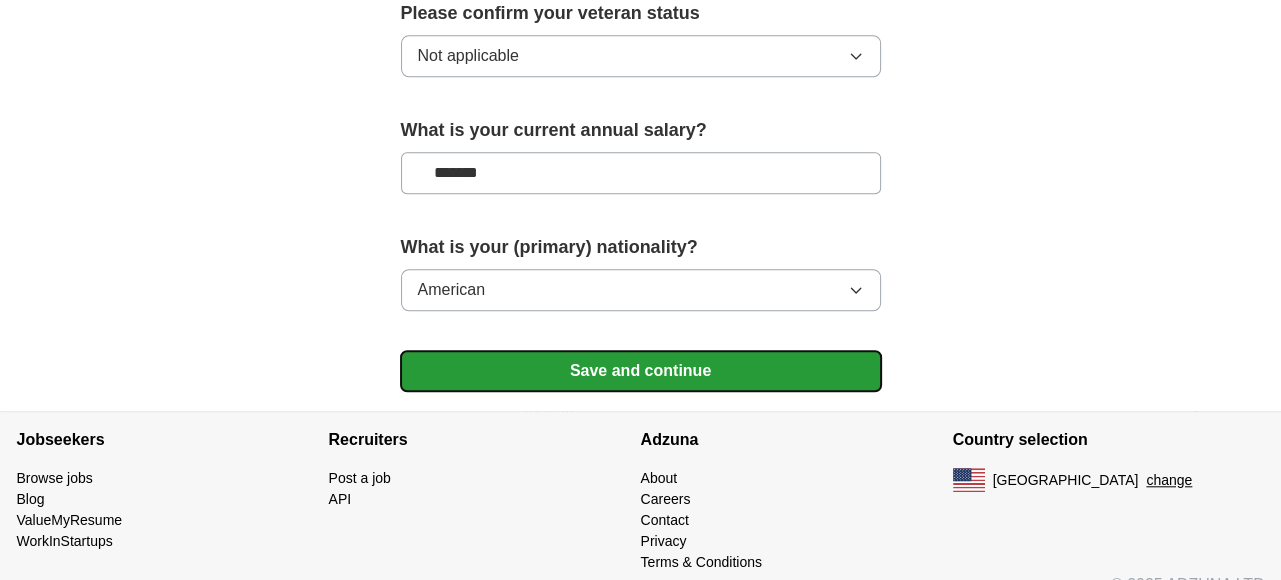 click on "Save and continue" at bounding box center (641, 371) 